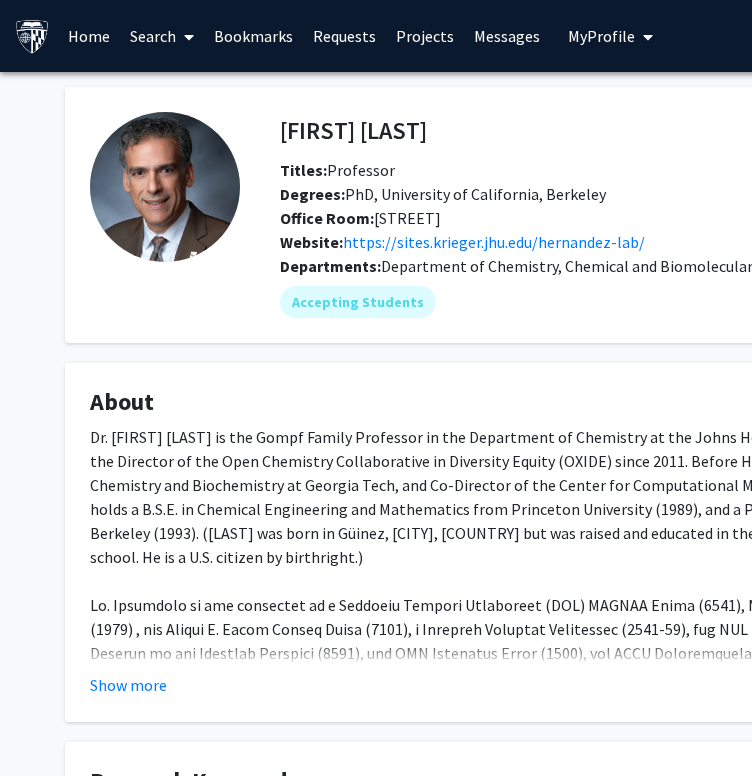 scroll, scrollTop: 404, scrollLeft: 155, axis: both 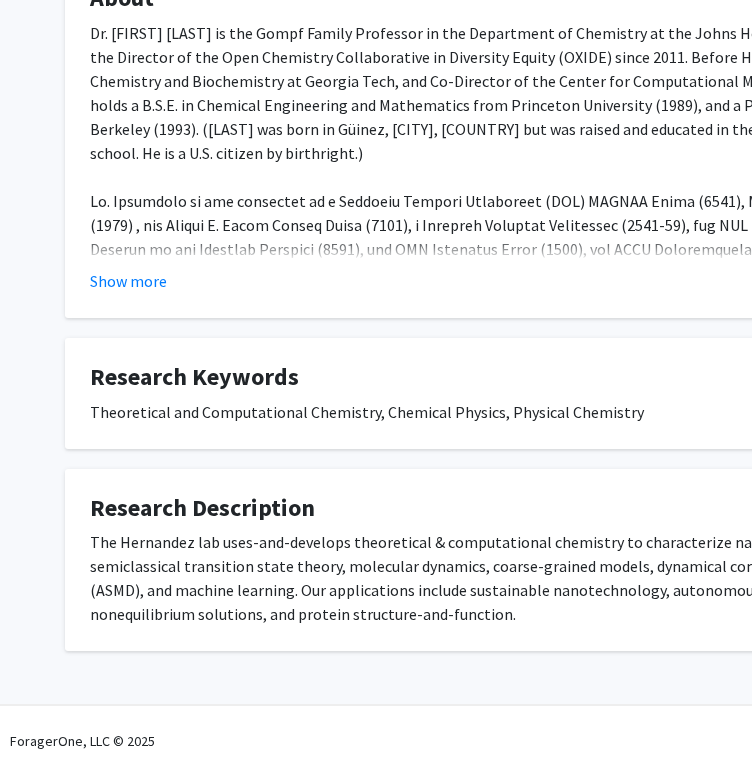 drag, startPoint x: 554, startPoint y: 563, endPoint x: 299, endPoint y: 584, distance: 255.86325 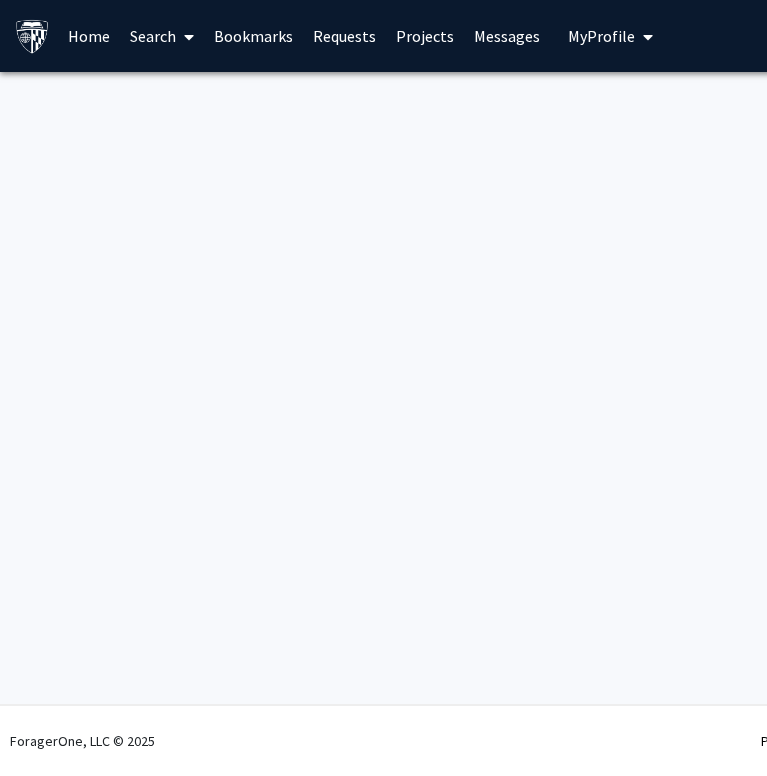 scroll, scrollTop: 0, scrollLeft: 0, axis: both 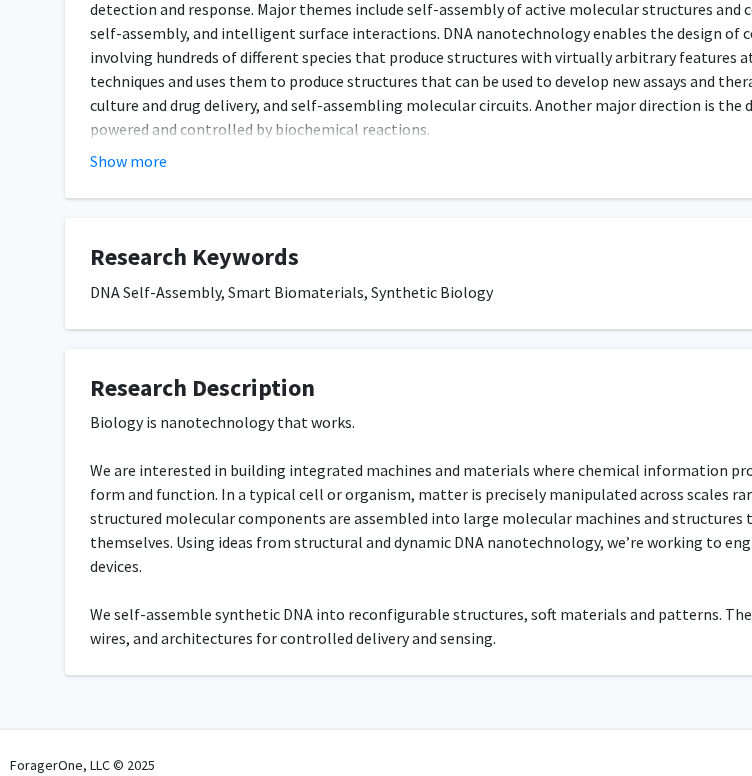 drag, startPoint x: 526, startPoint y: 379, endPoint x: 290, endPoint y: 625, distance: 340.8988 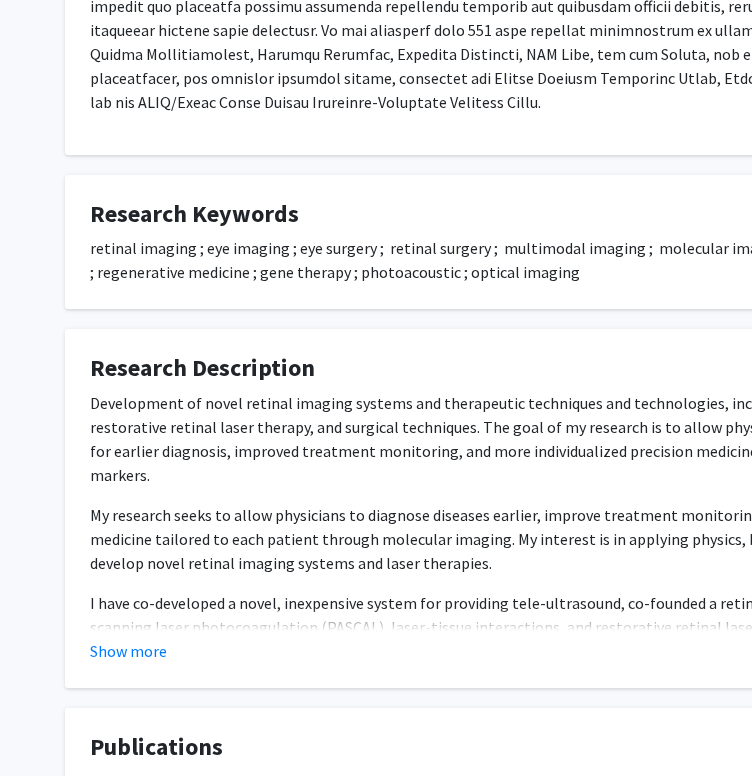 scroll, scrollTop: 900, scrollLeft: 0, axis: vertical 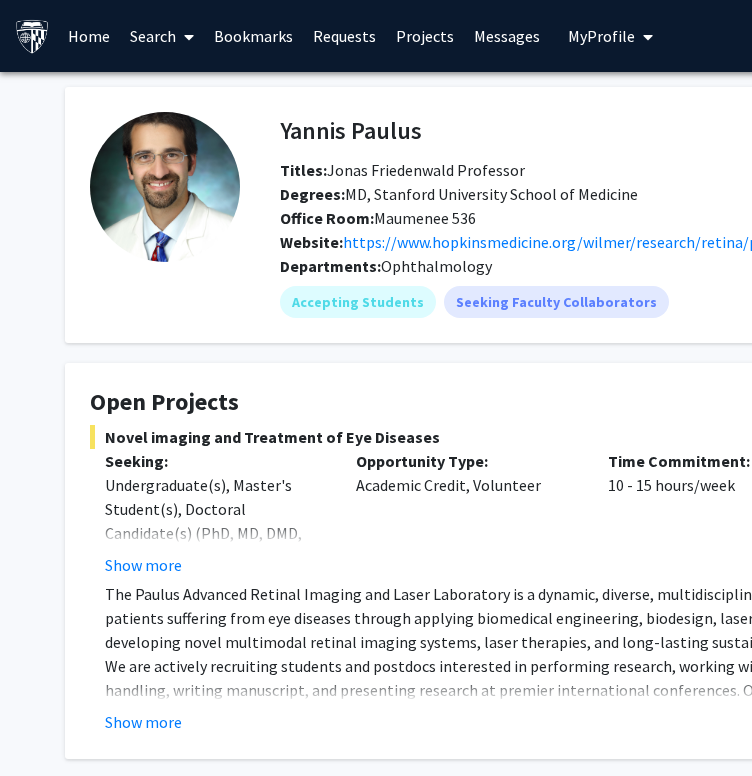drag, startPoint x: 272, startPoint y: 528, endPoint x: 108, endPoint y: 322, distance: 263.3097 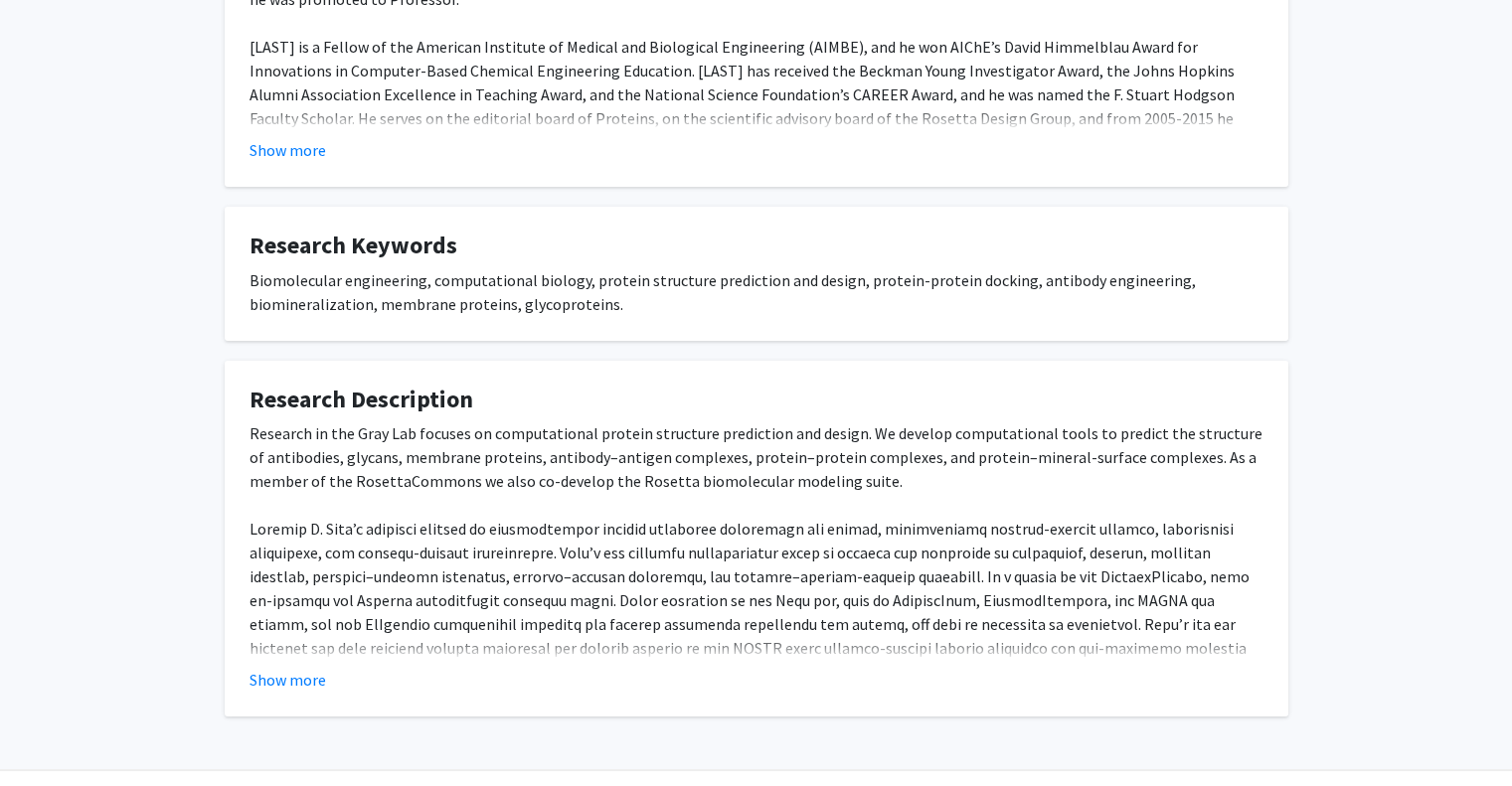 scroll, scrollTop: 584, scrollLeft: 0, axis: vertical 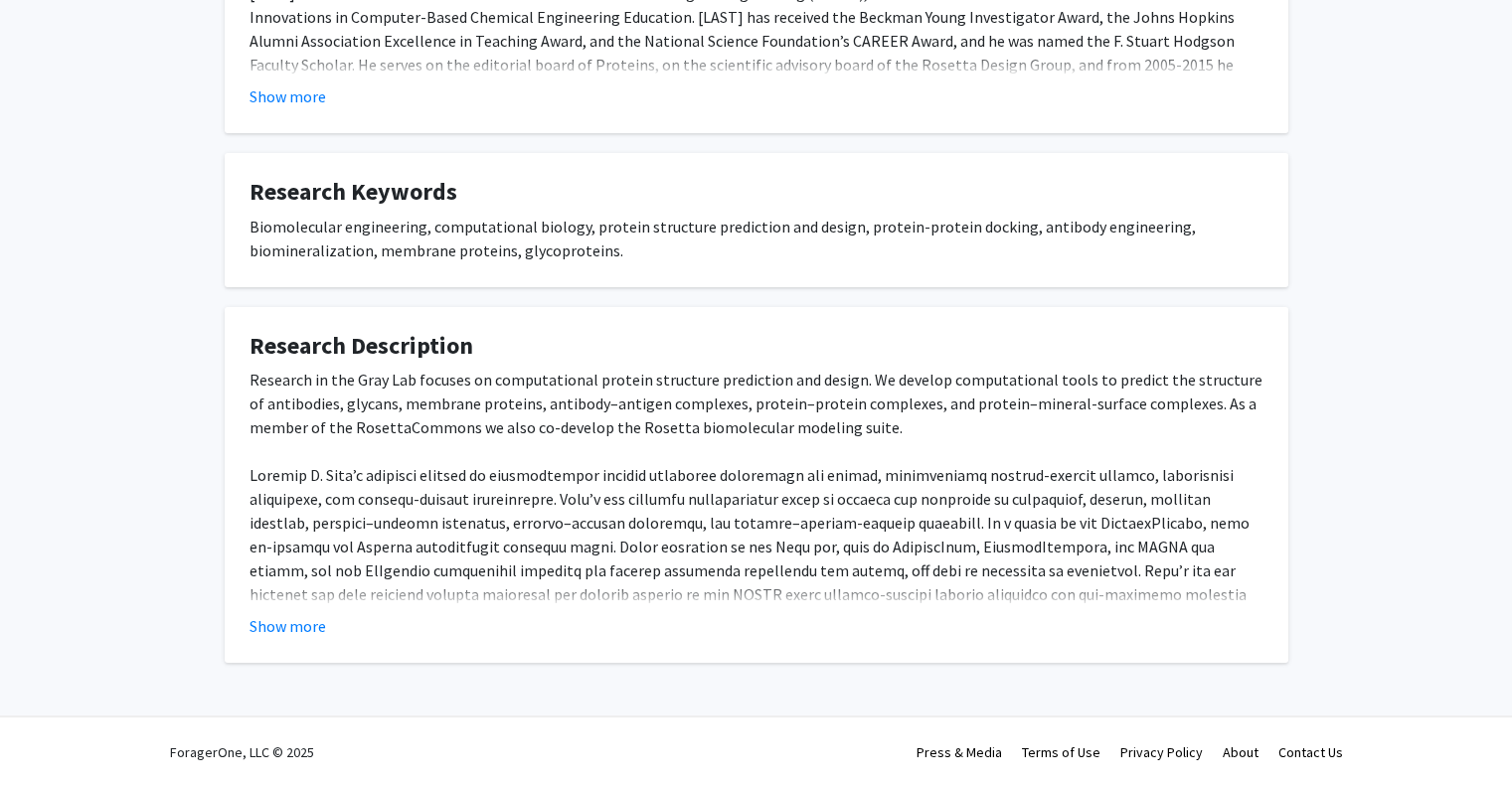 click on "Research in the Gray Lab focuses on computational protein structure prediction and design. We develop computational tools to predict the structure of antibodies, glycans, membrane proteins, antibody–antigen complexes, protein–protein complexes, and protein–mineral-surface complexes. As a member of the RosettaCommons we also co-develop the Rosetta biomolecular modeling suite. Show more" 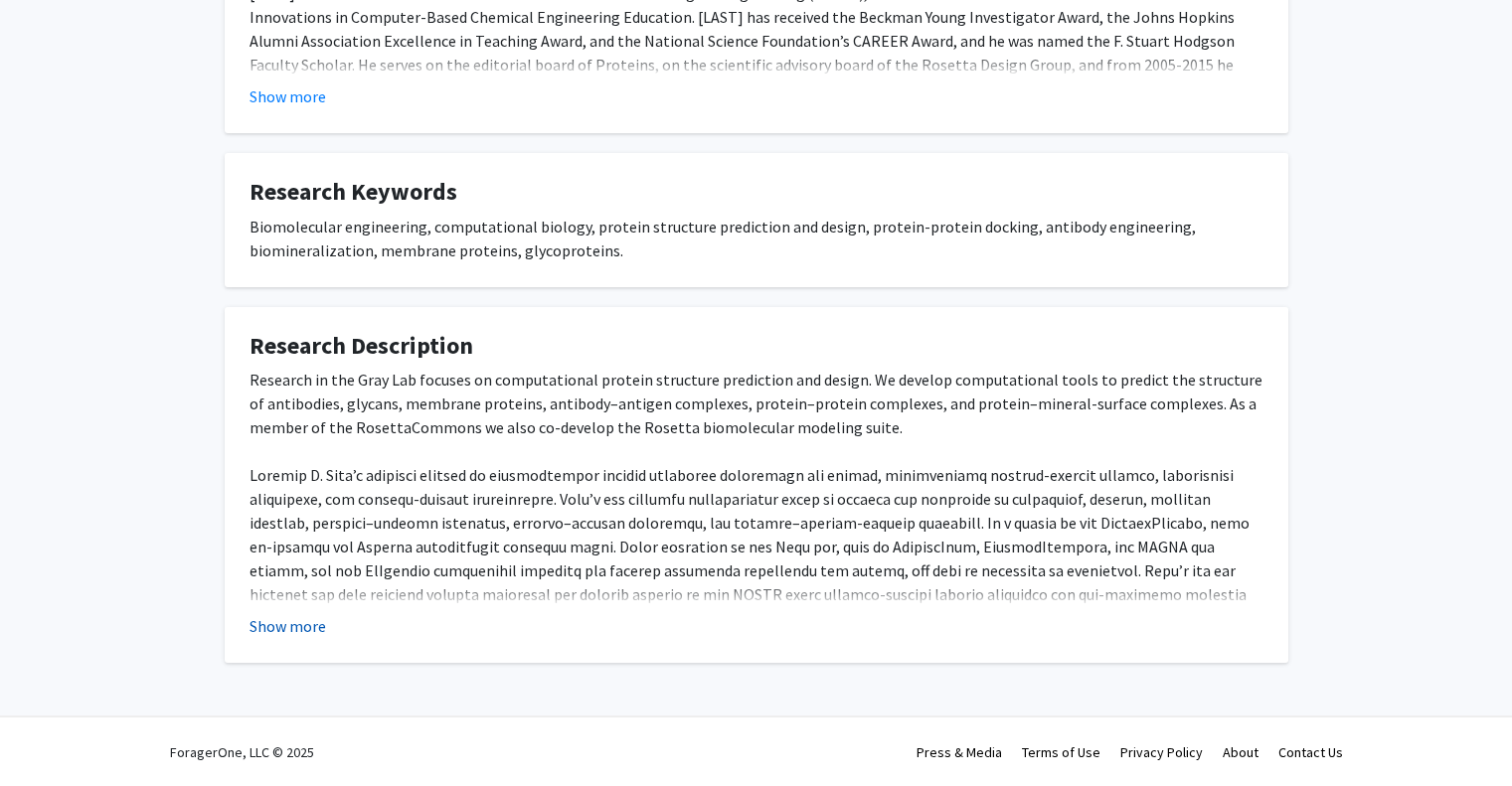 click on "Show more" 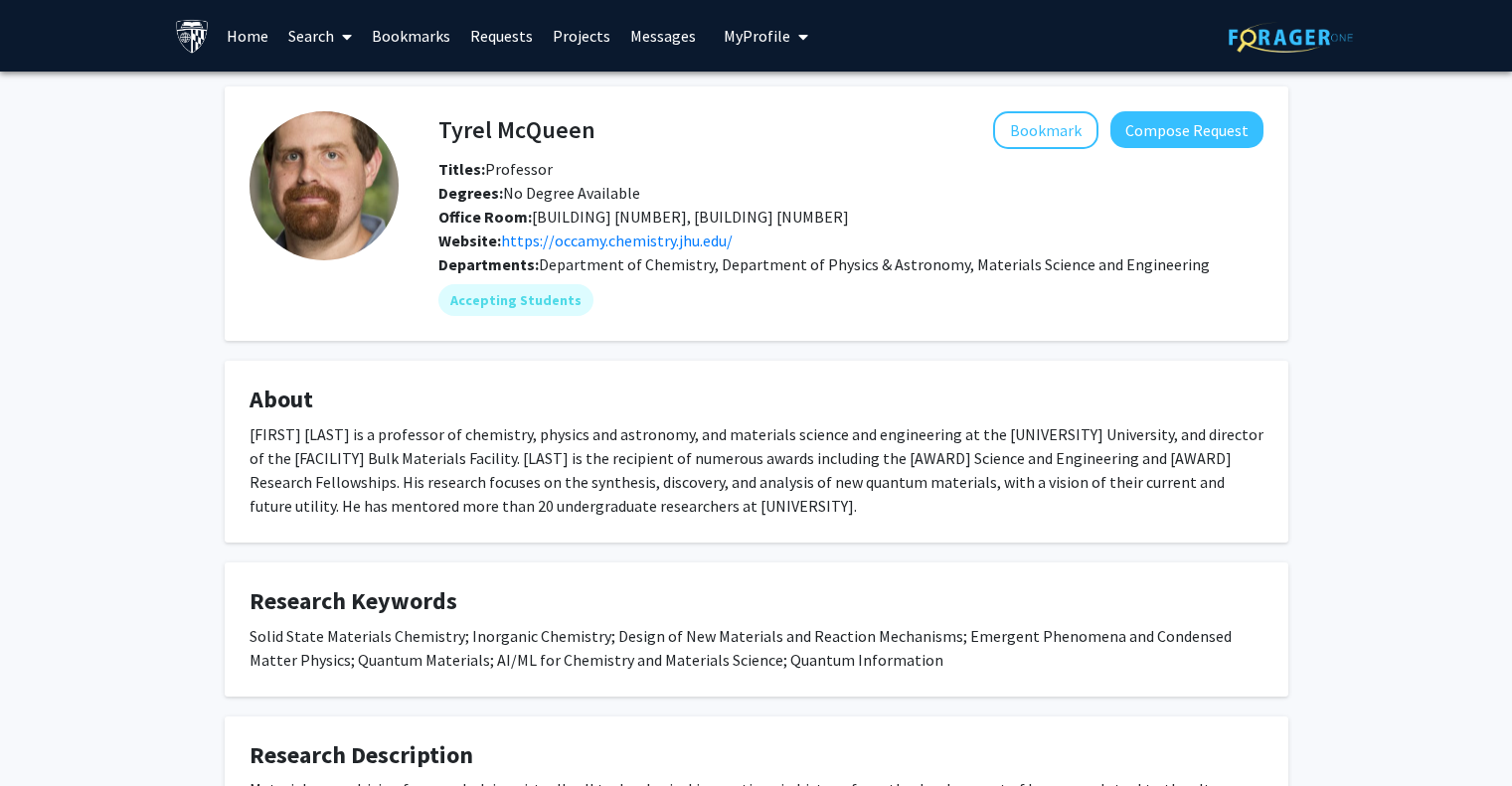 scroll, scrollTop: 0, scrollLeft: 0, axis: both 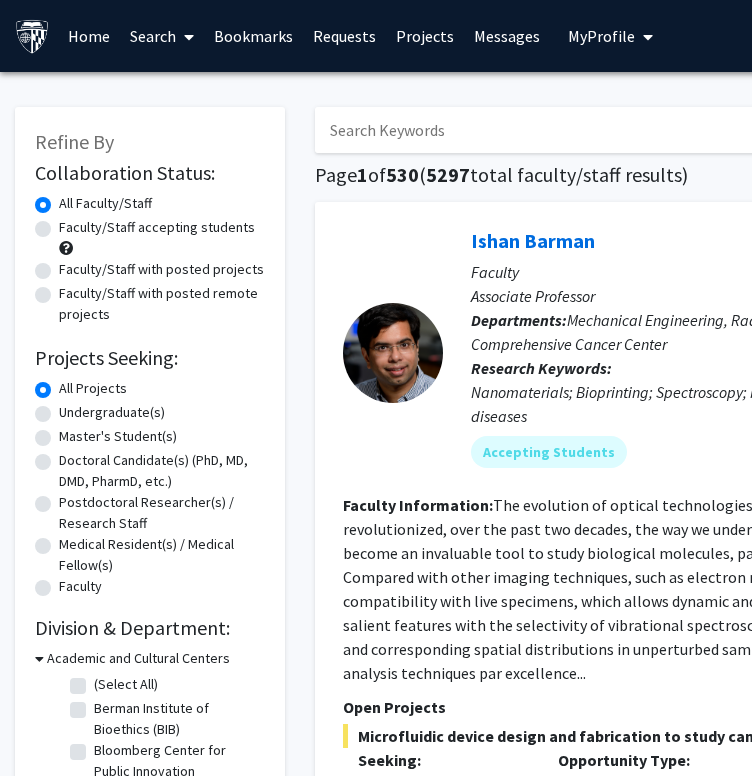 click on "Bookmarks" at bounding box center (253, 36) 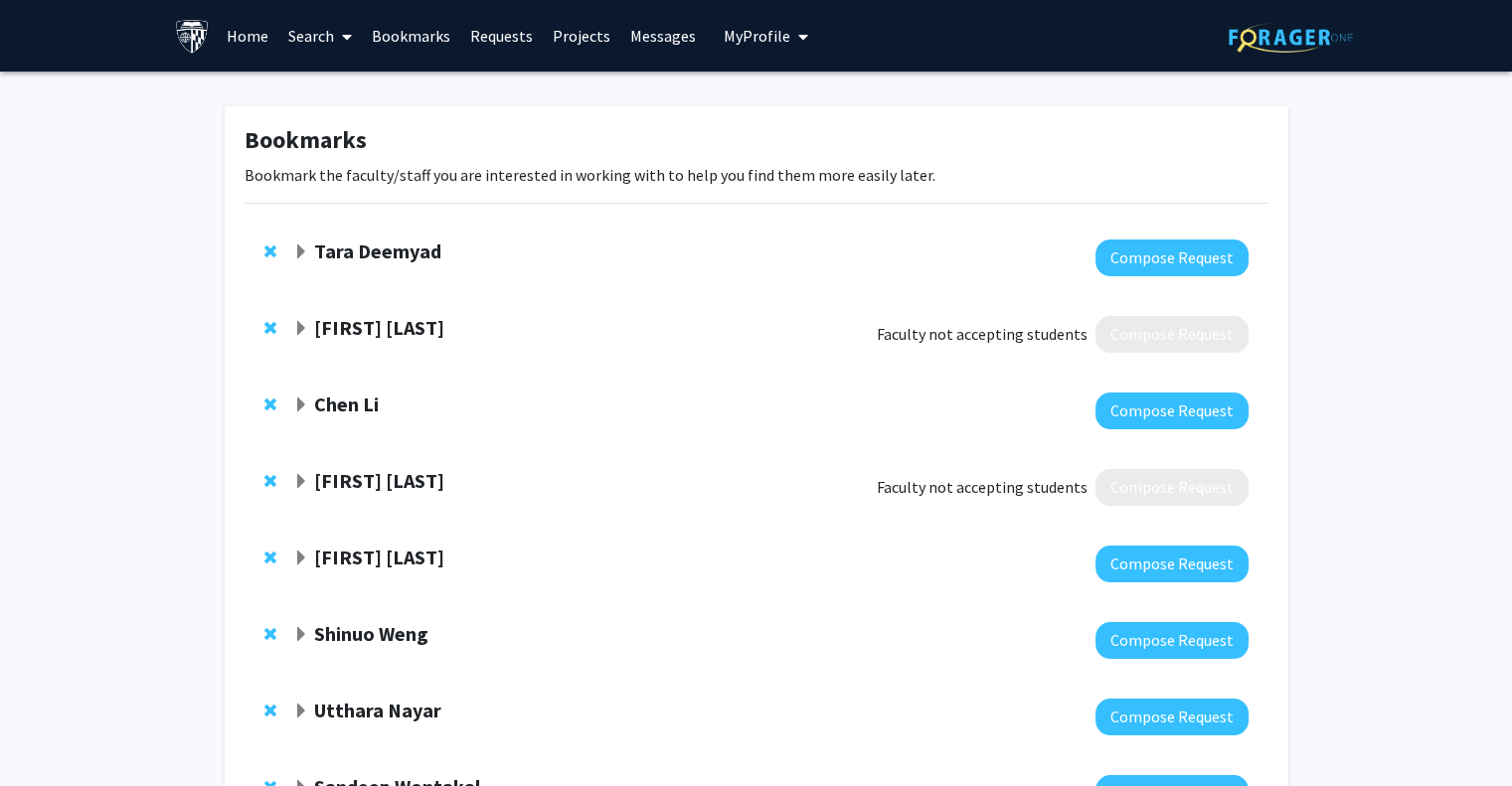 click on "Swati Agarwal" 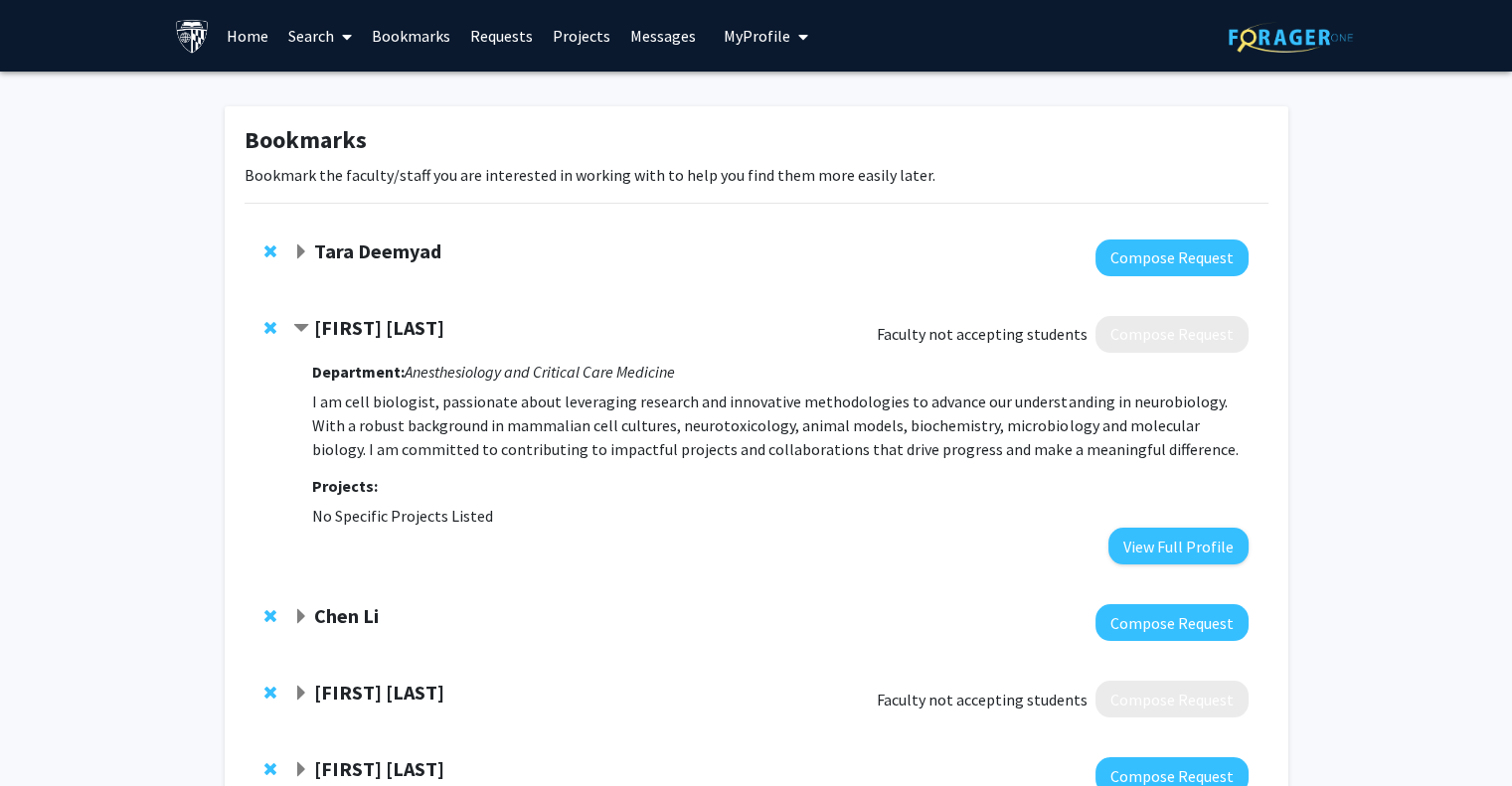 click 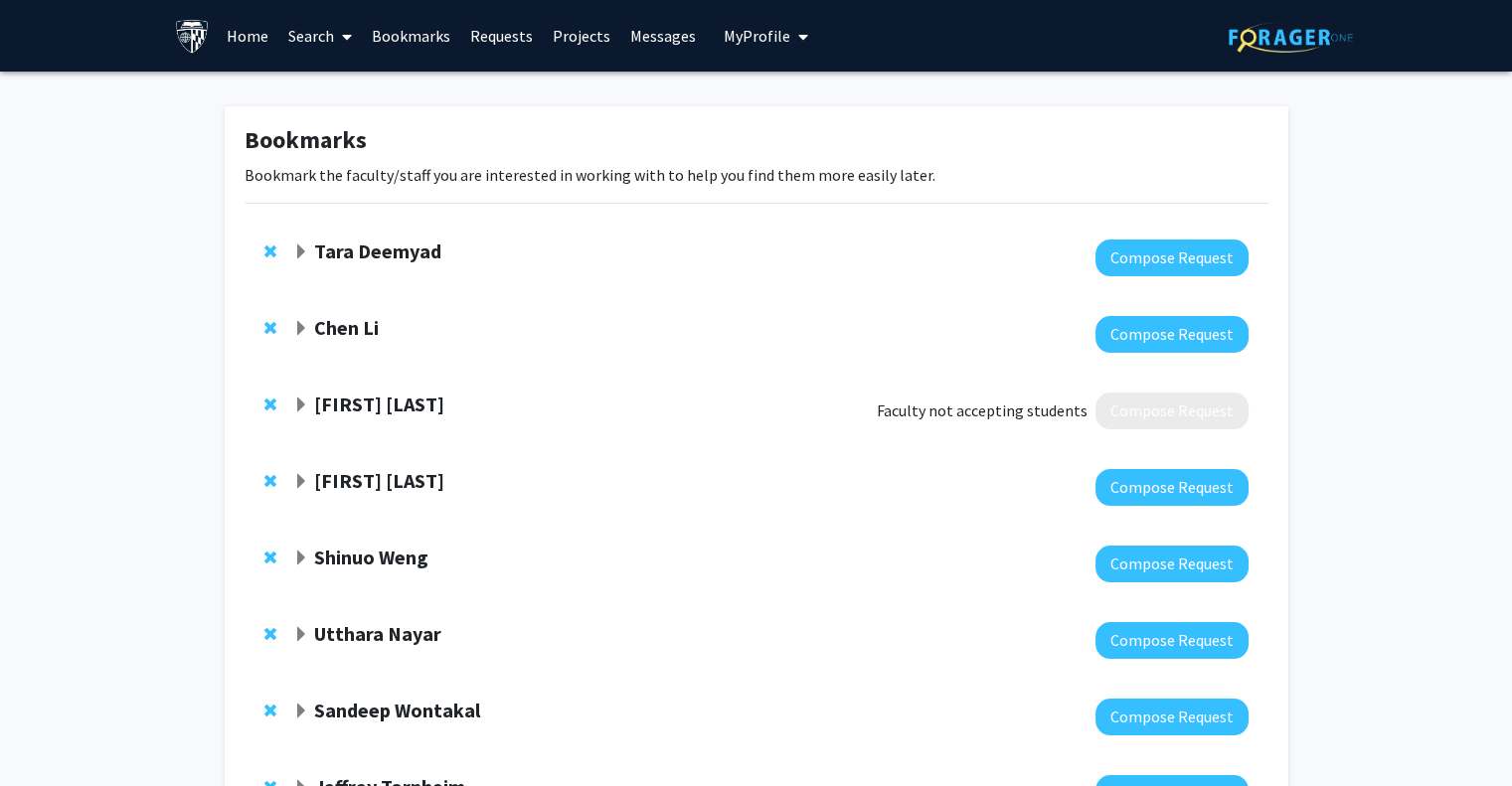 click 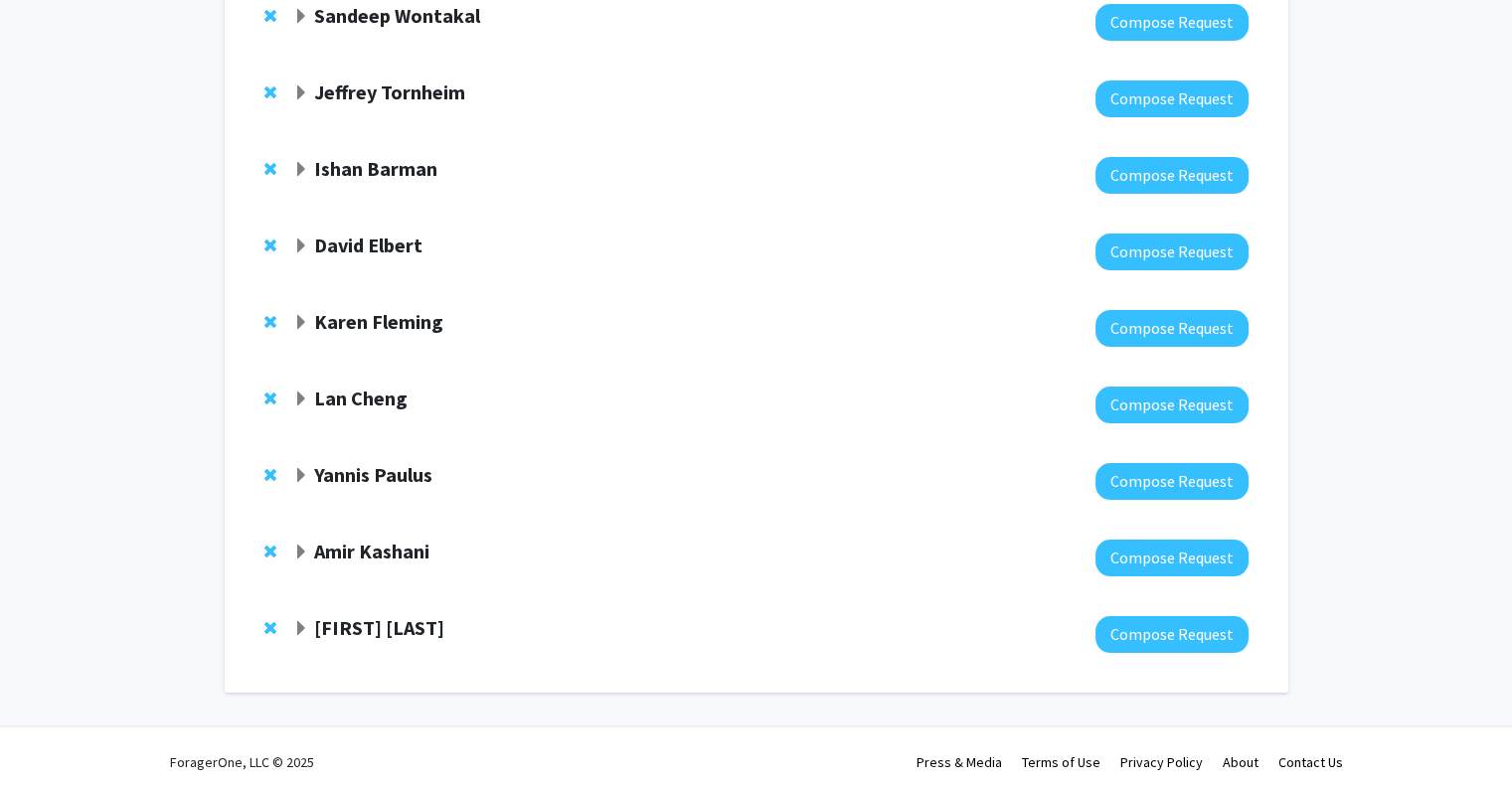 scroll, scrollTop: 628, scrollLeft: 0, axis: vertical 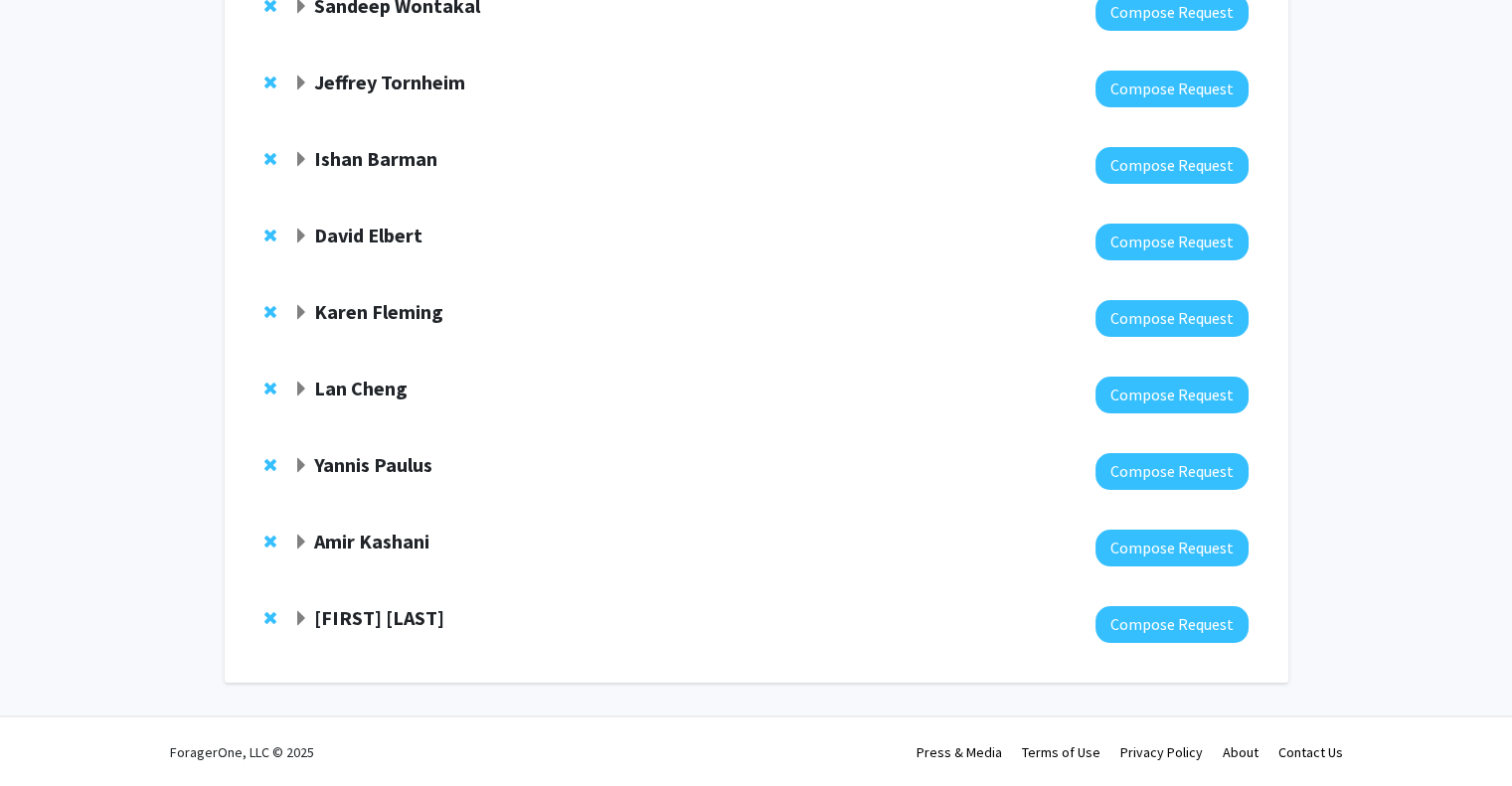 click 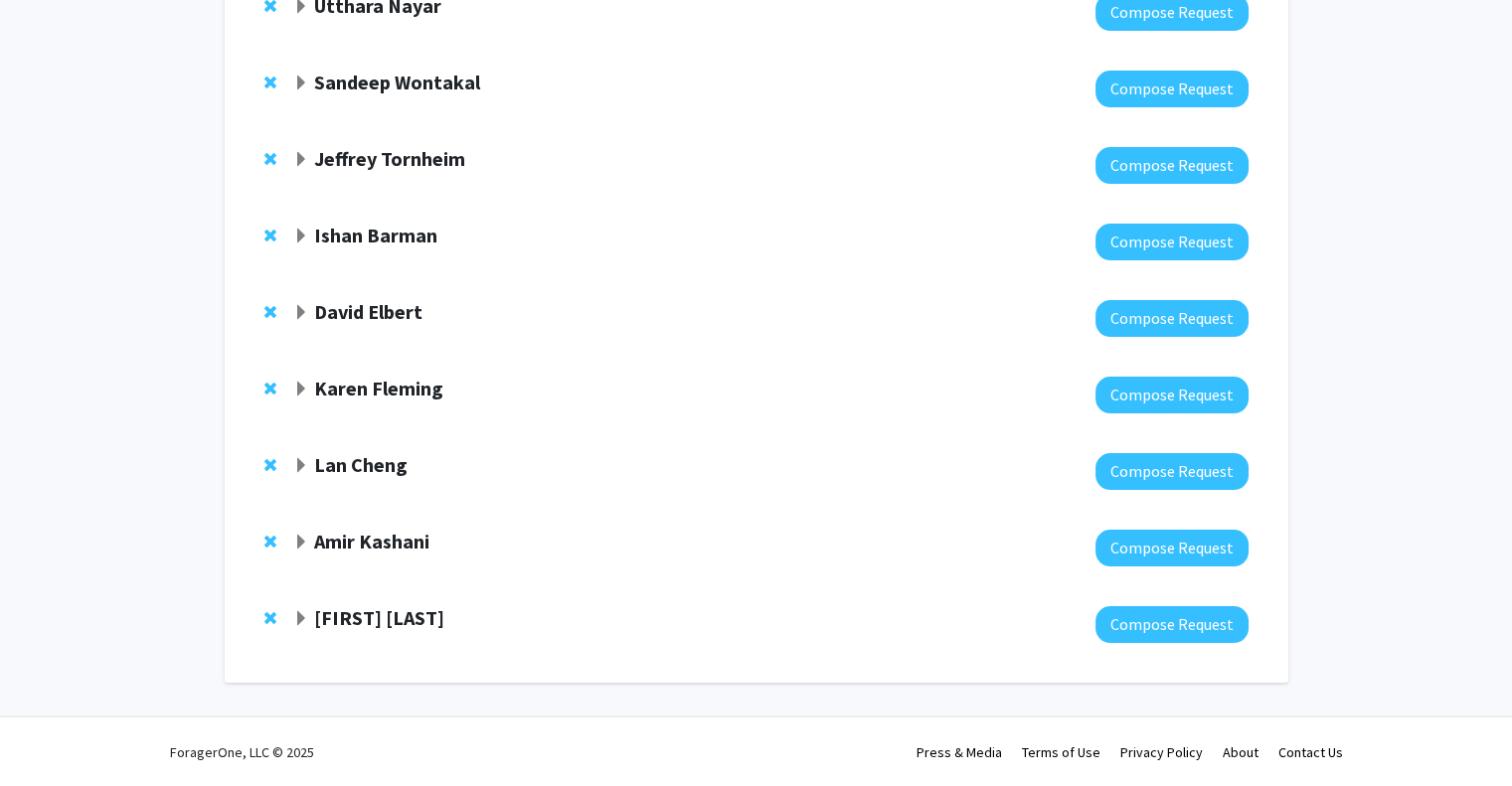 click 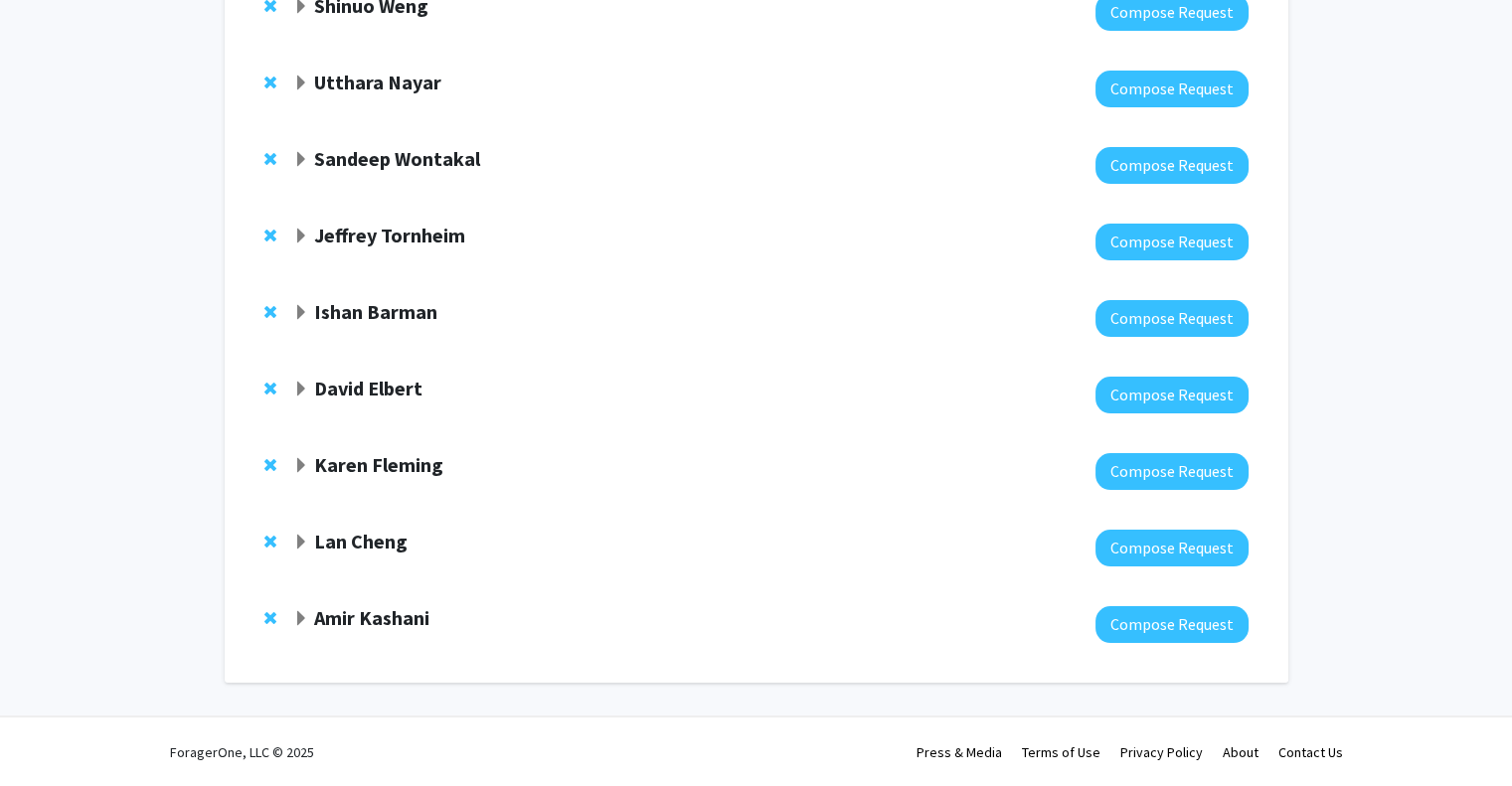 click on "Amir Kashani" 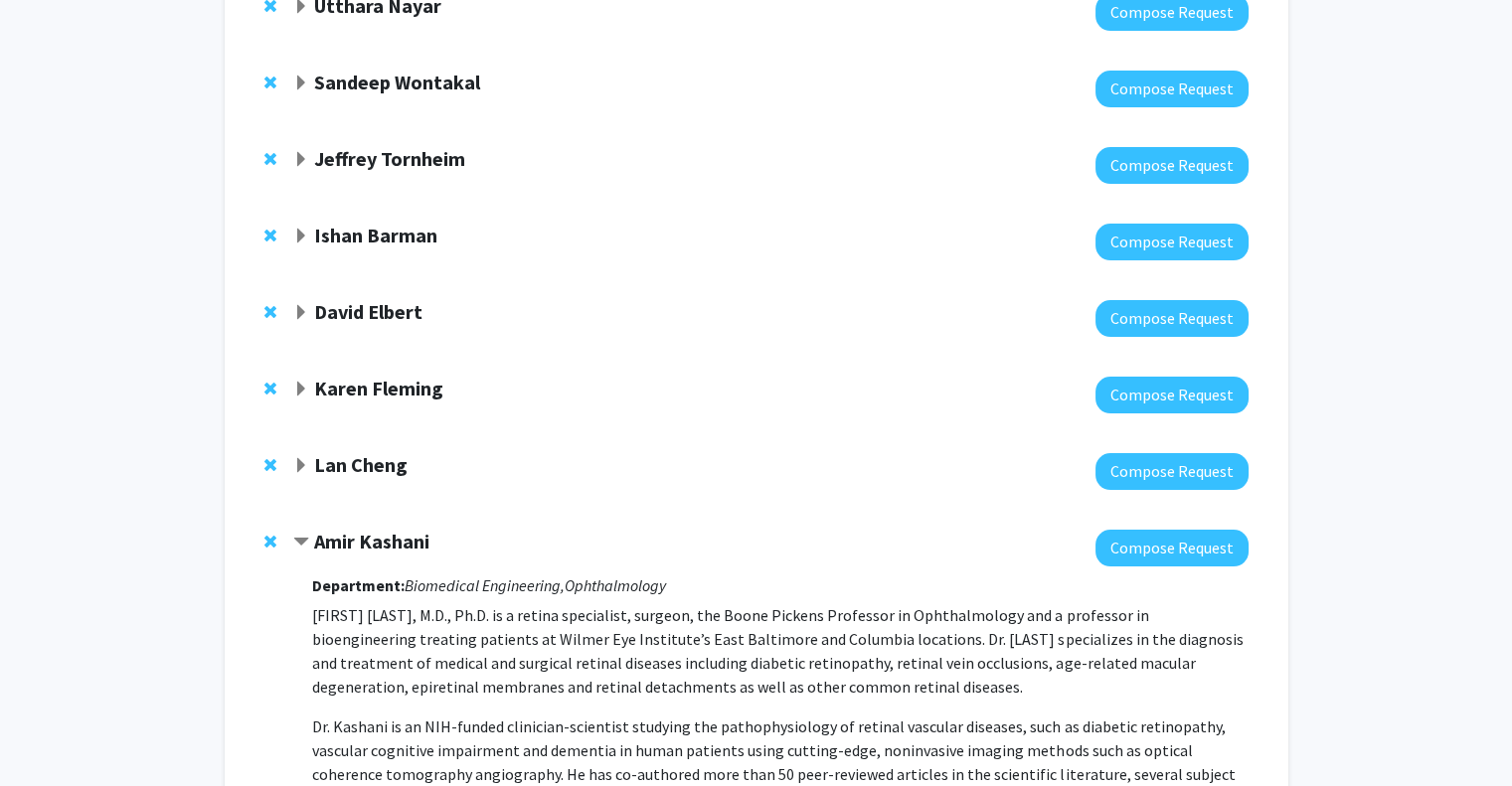 scroll, scrollTop: 949, scrollLeft: 0, axis: vertical 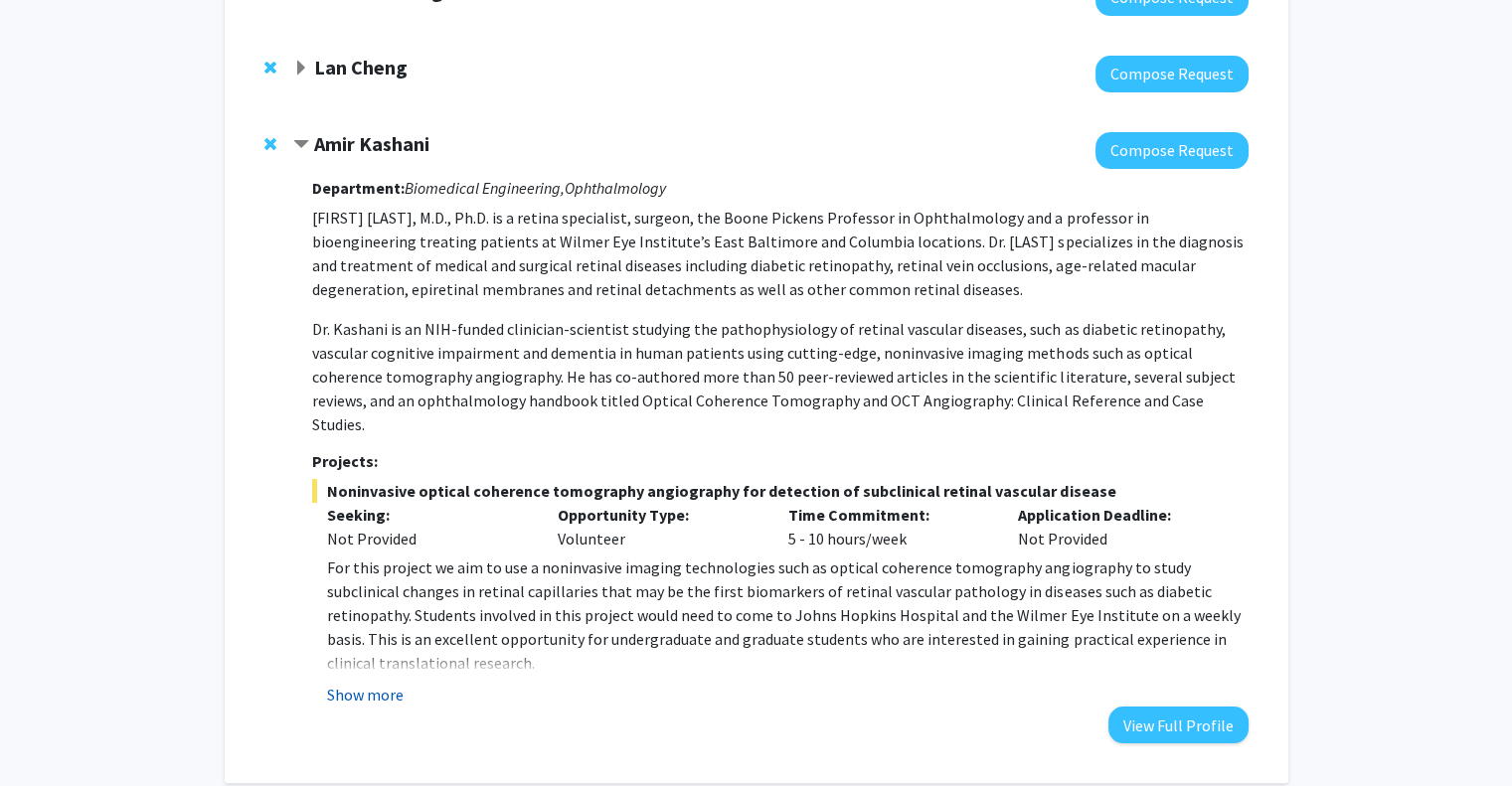 click on "Show more" at bounding box center [365, 695] 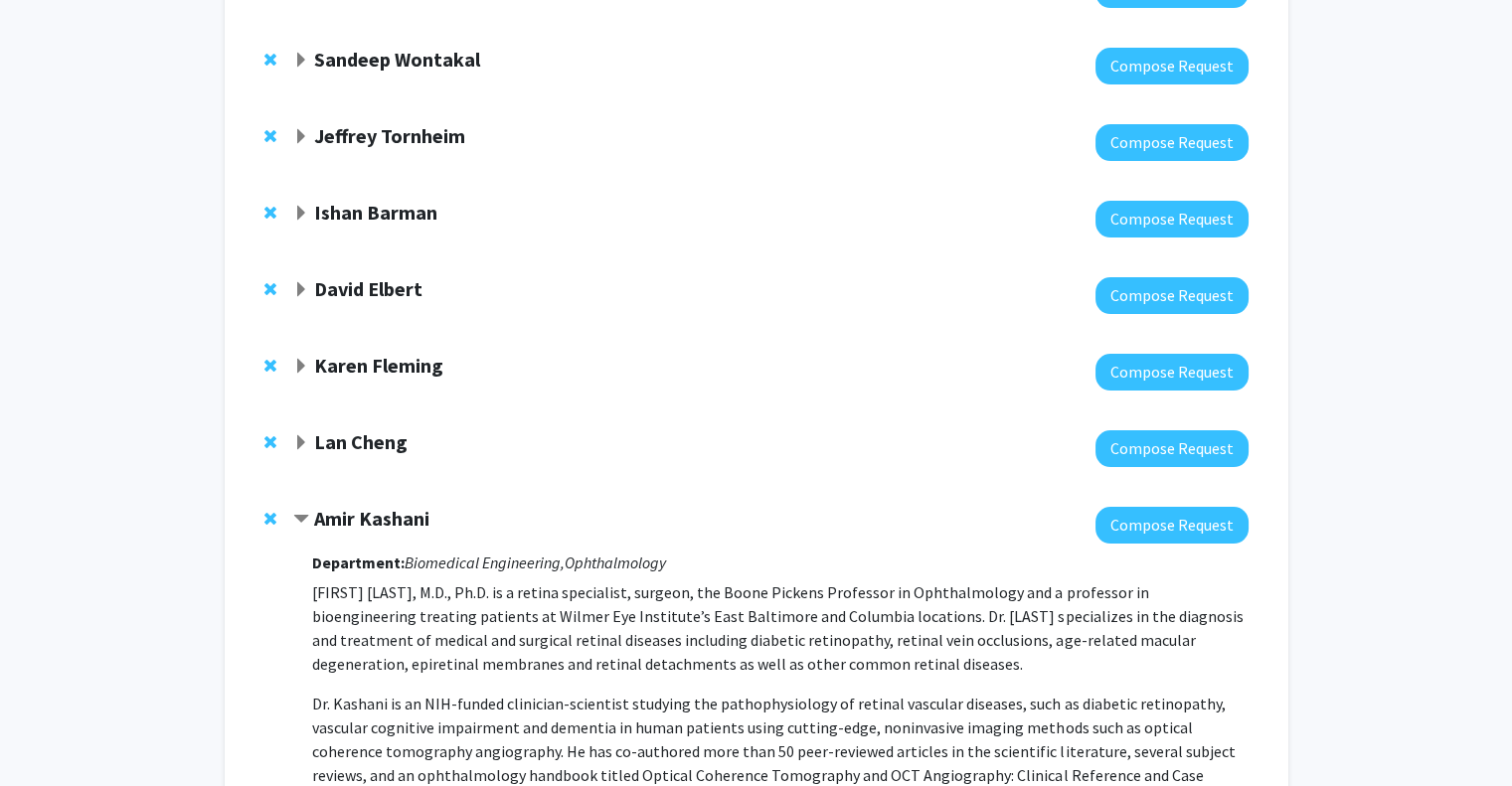 scroll, scrollTop: 572, scrollLeft: 0, axis: vertical 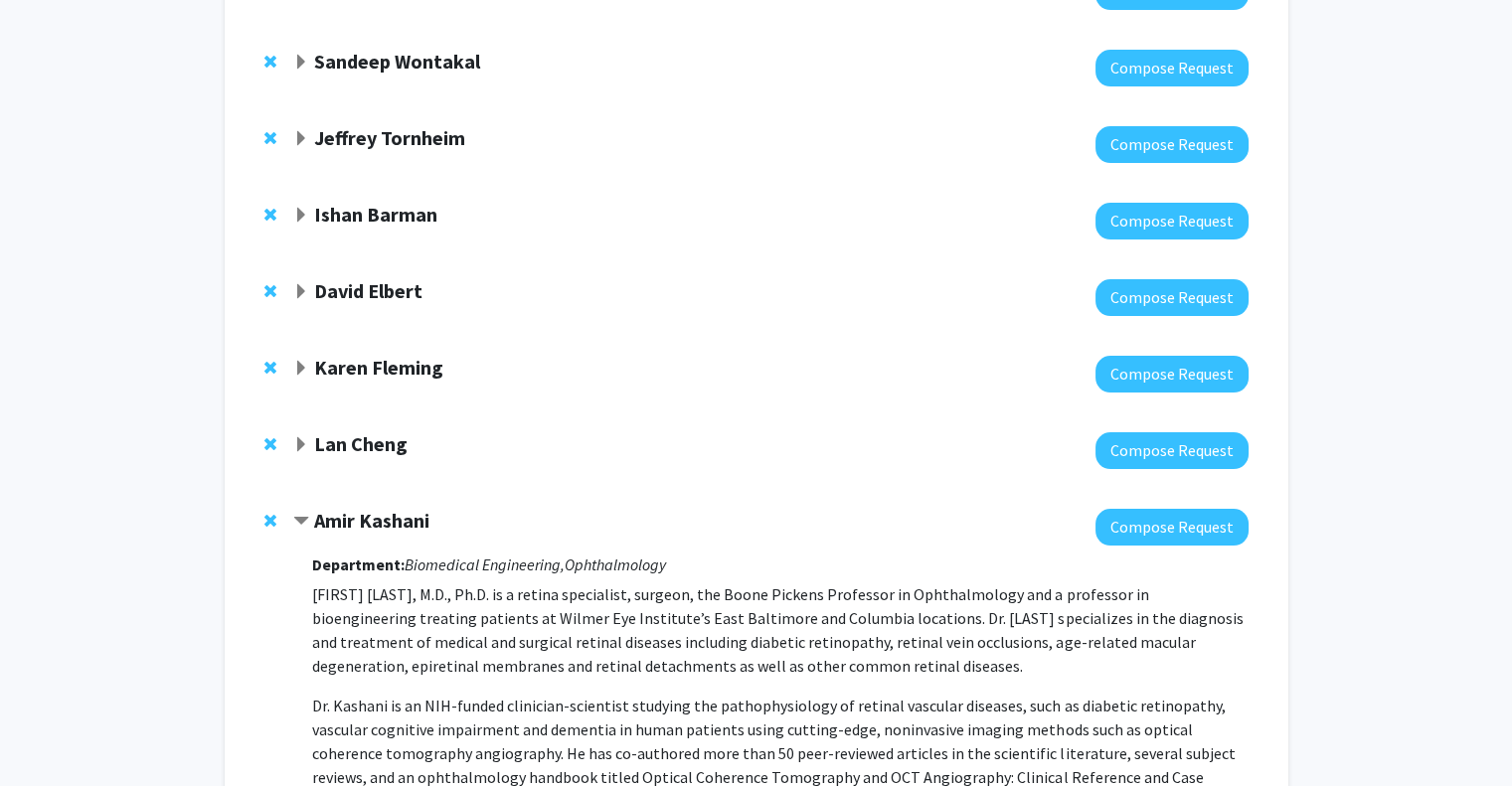 click on "Lan Cheng" 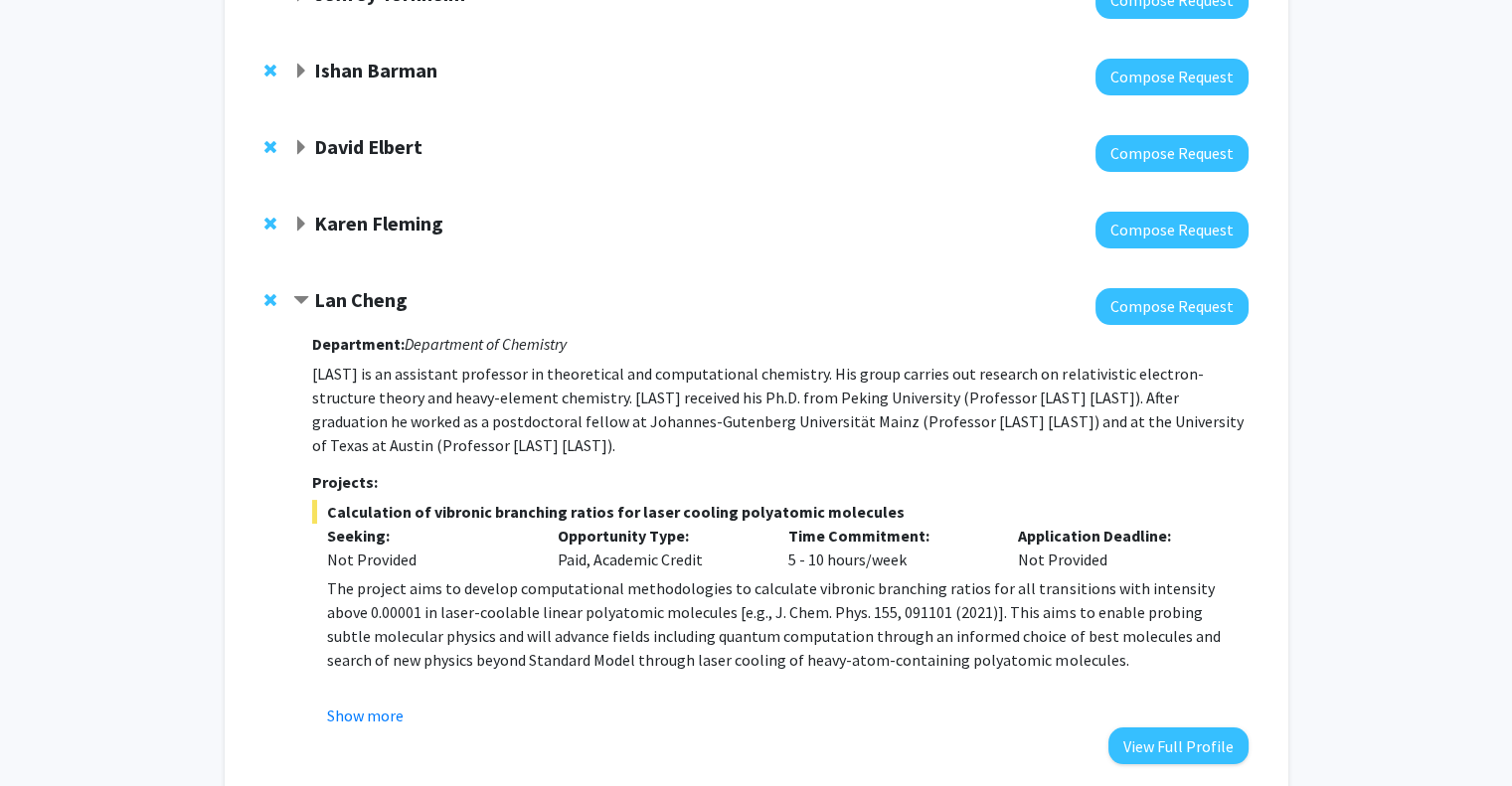 scroll, scrollTop: 771, scrollLeft: 0, axis: vertical 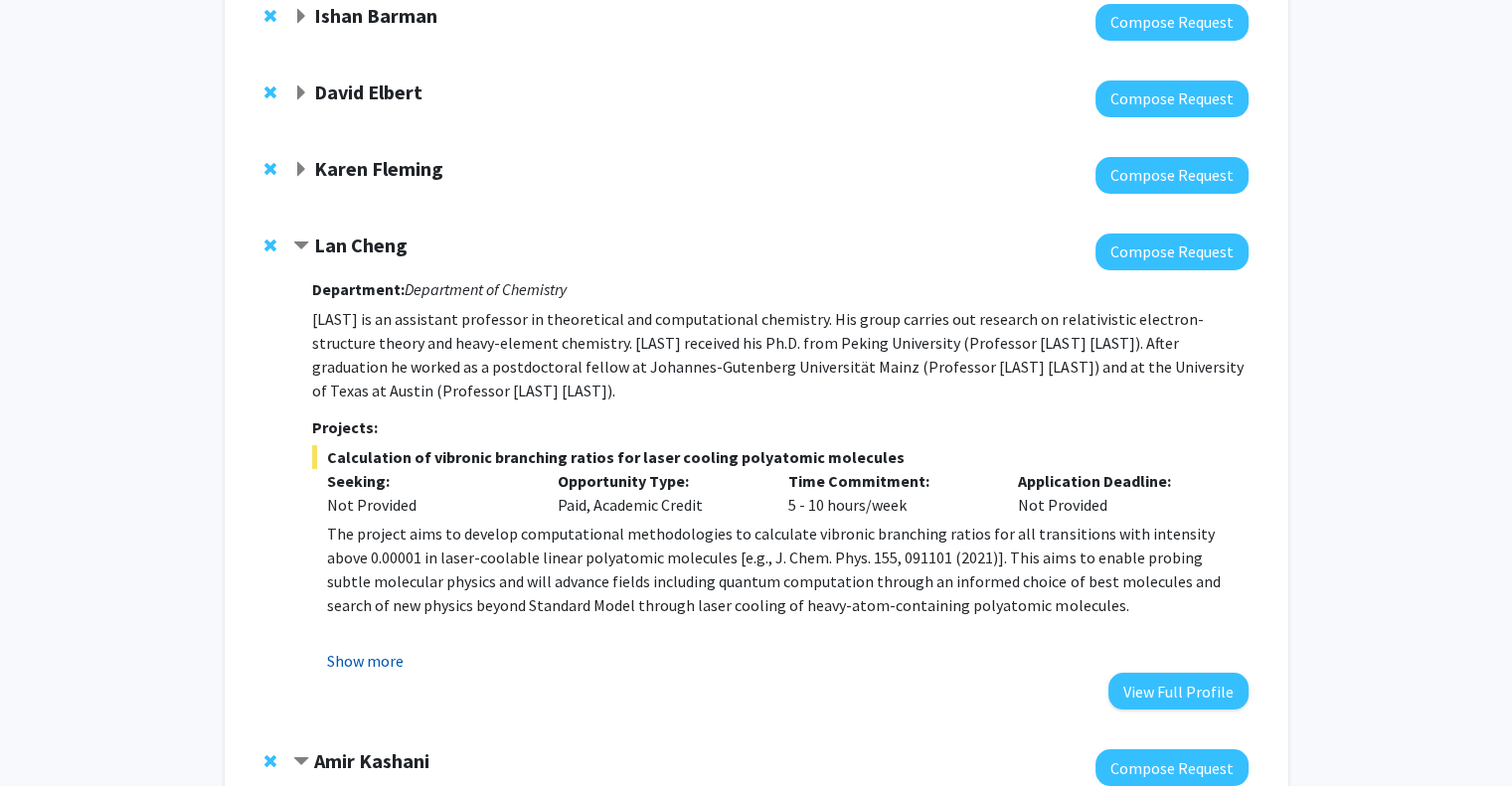 click on "Show more" at bounding box center (365, 661) 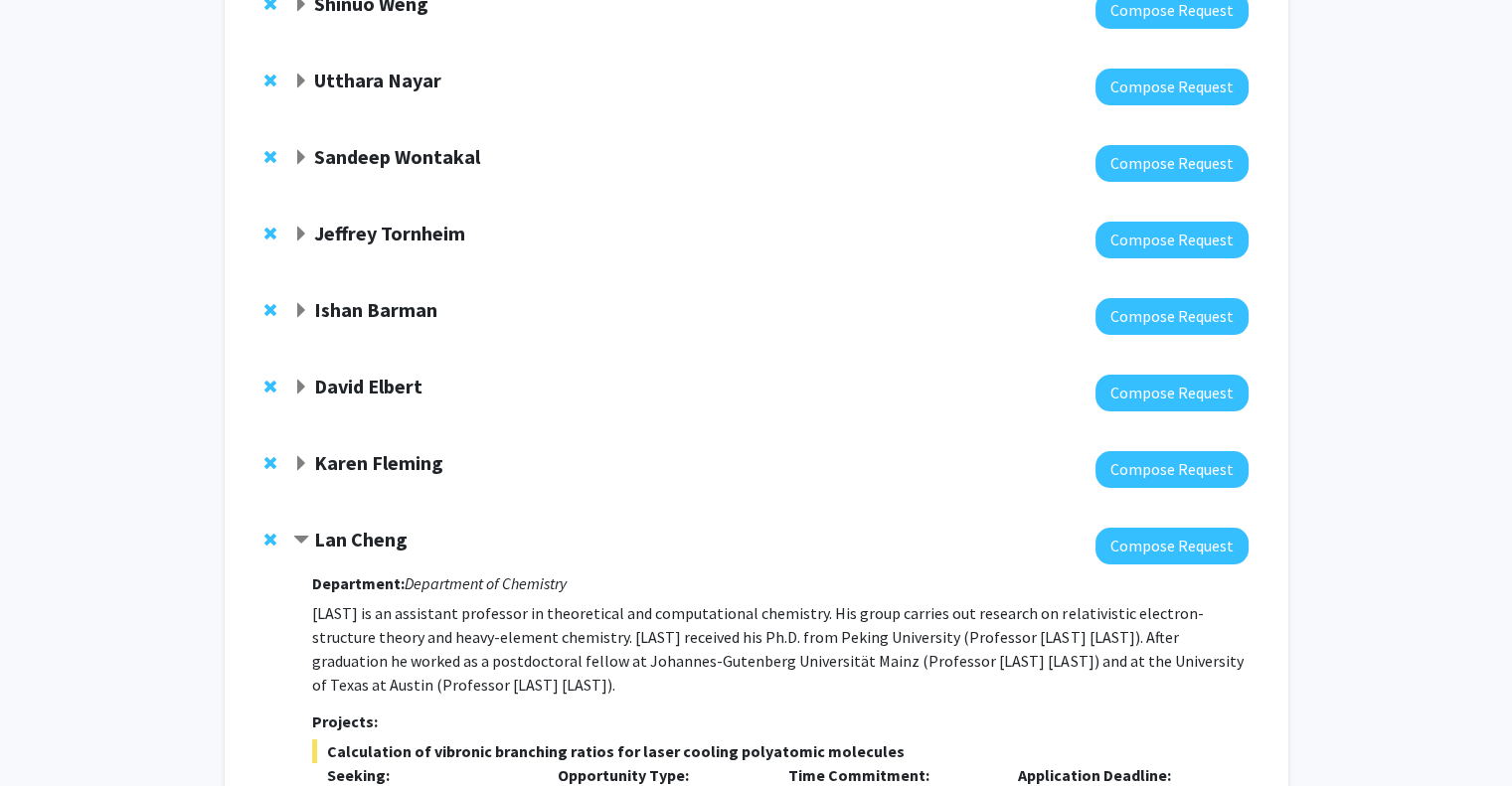 scroll, scrollTop: 473, scrollLeft: 0, axis: vertical 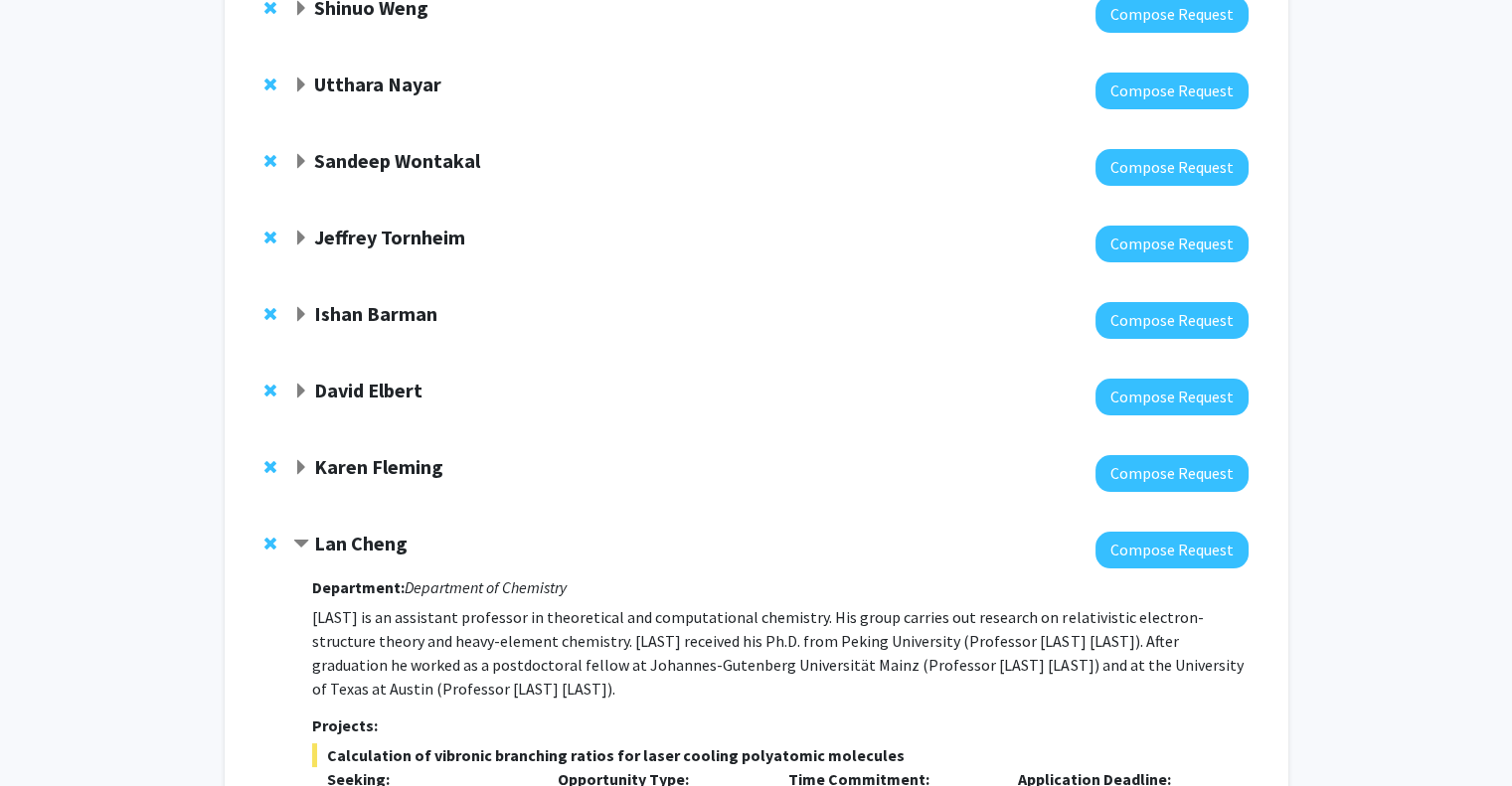 click on "Karen Fleming" 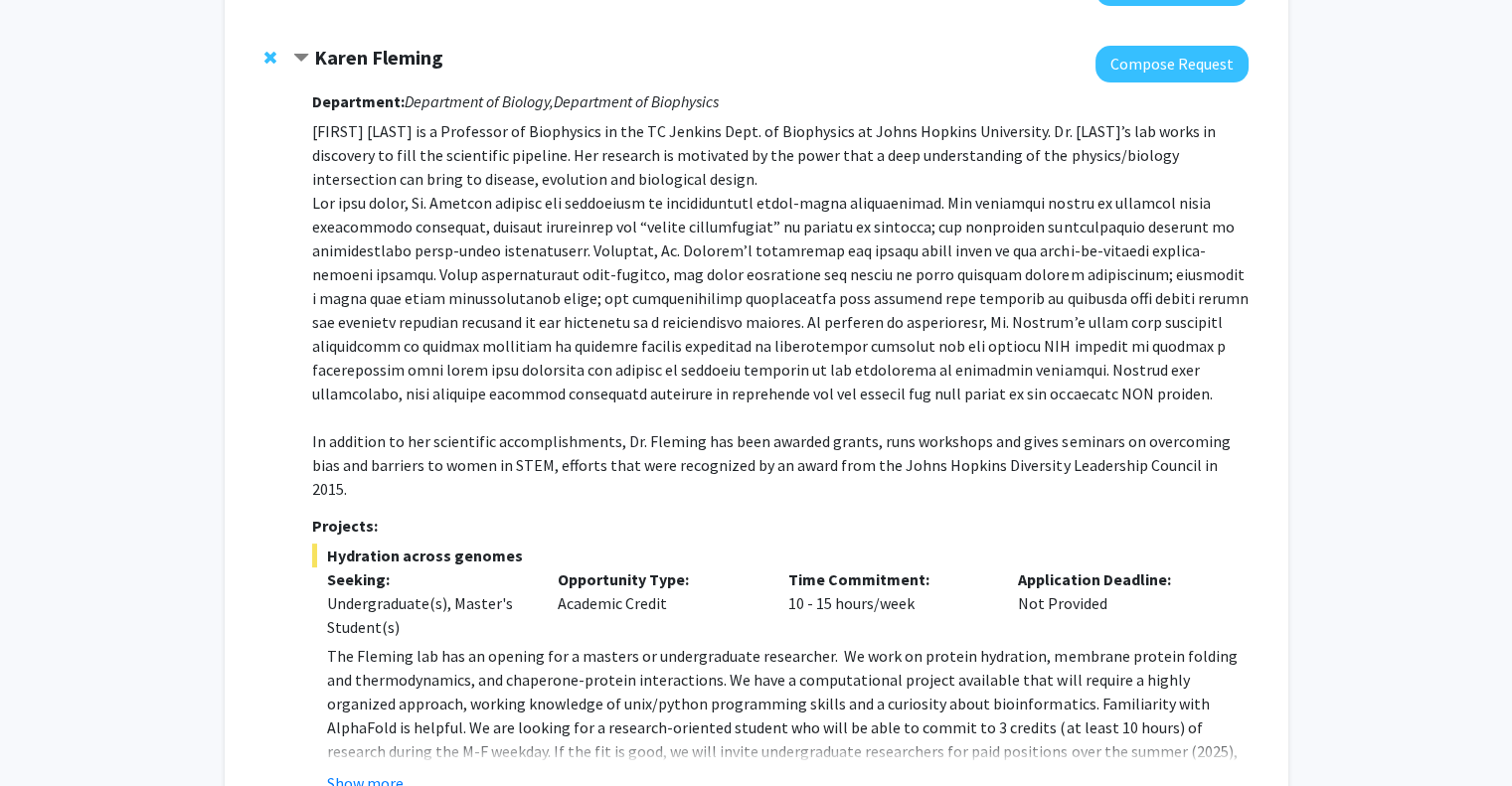 scroll, scrollTop: 970, scrollLeft: 0, axis: vertical 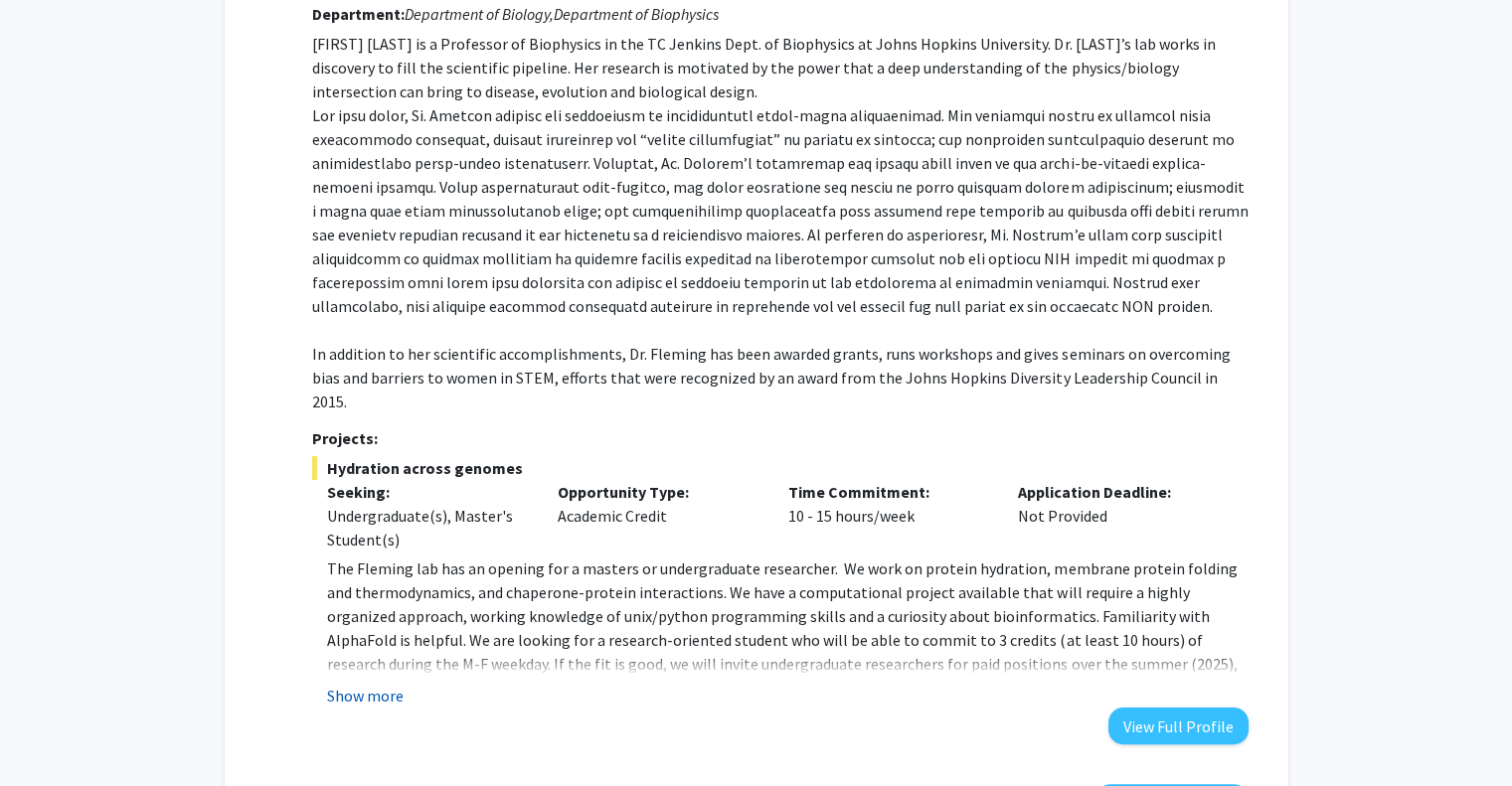 click on "Show more" at bounding box center (365, 696) 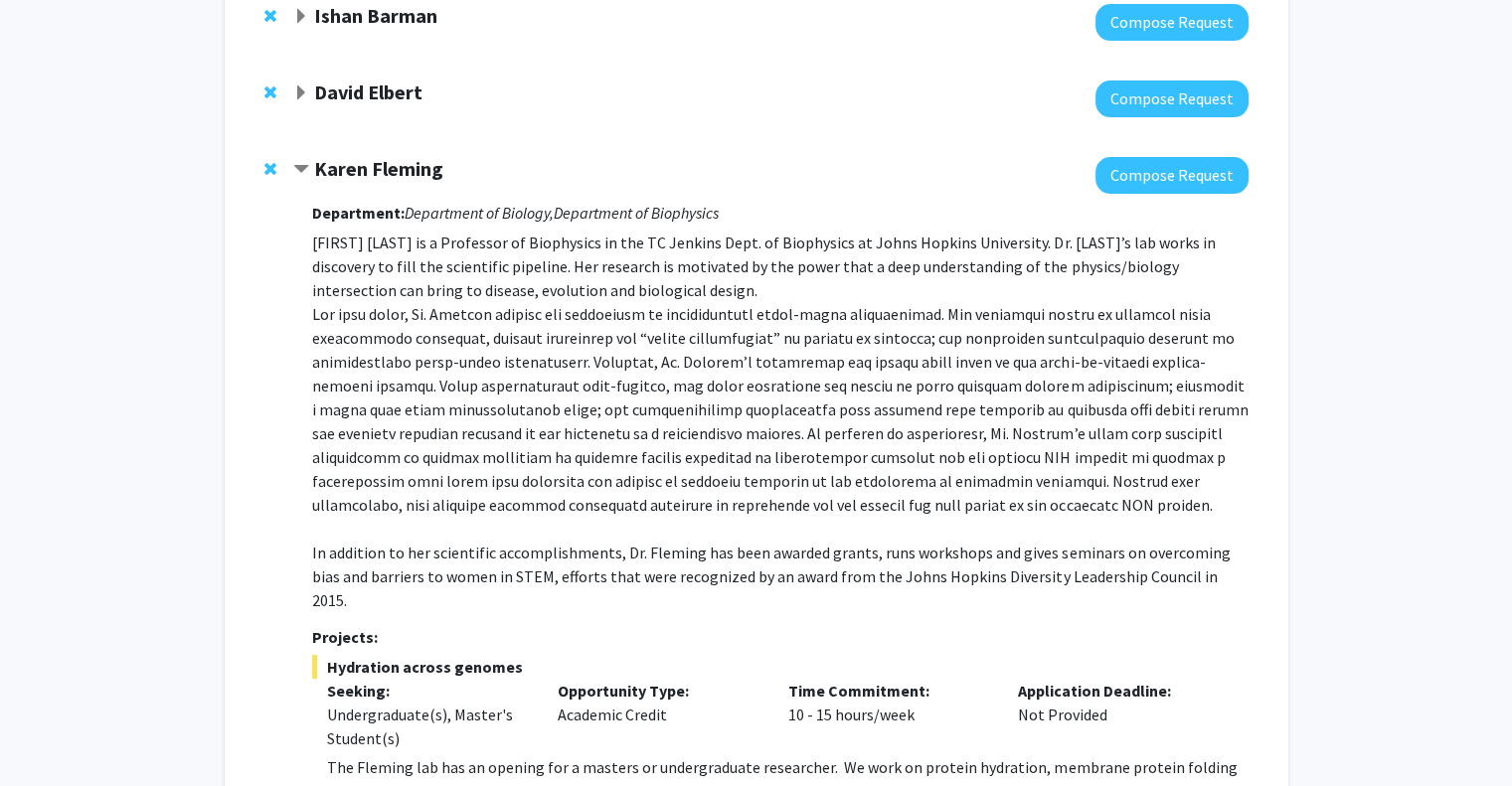 scroll, scrollTop: 473, scrollLeft: 0, axis: vertical 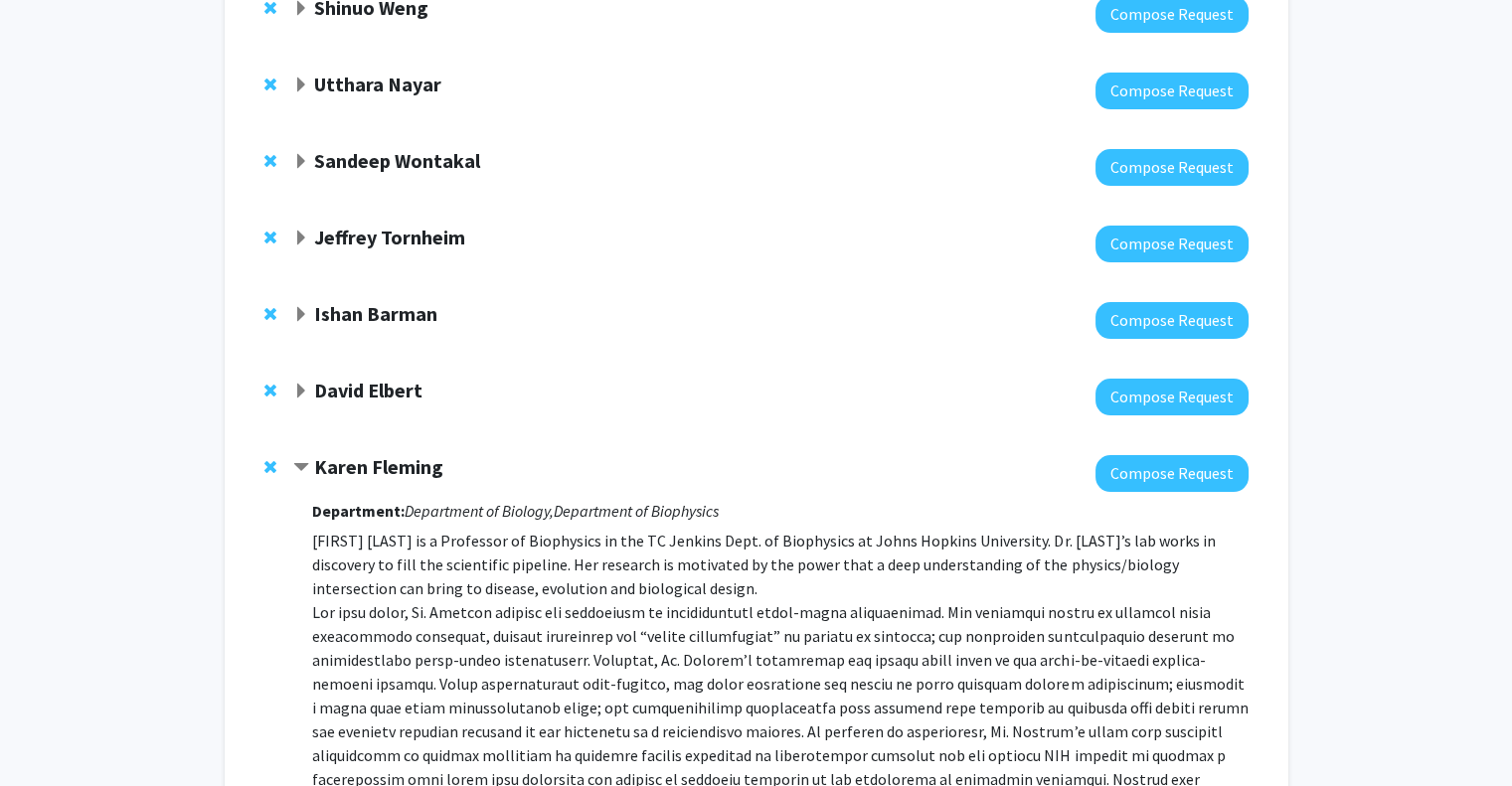 click on "David Elbert" 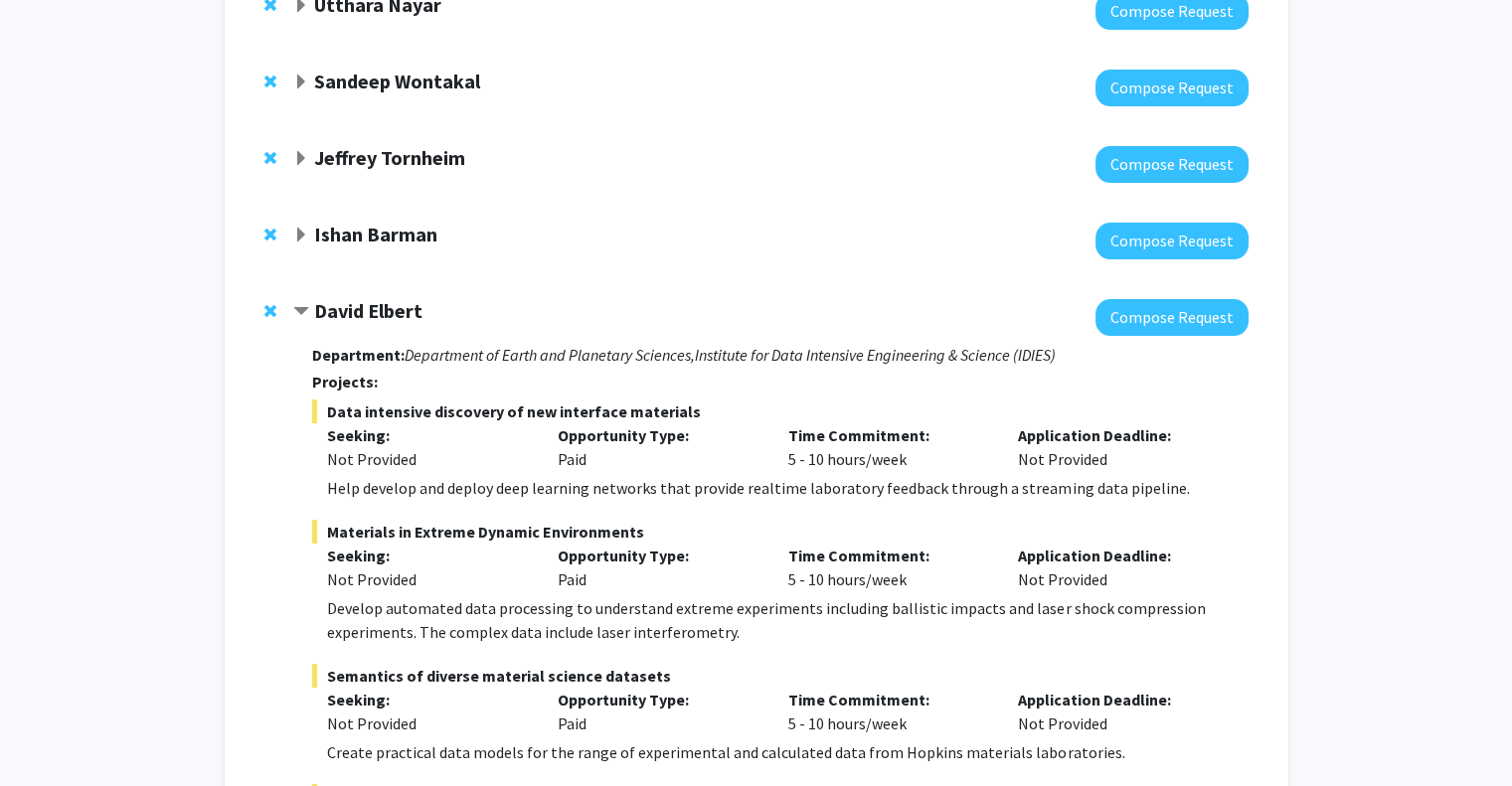 scroll, scrollTop: 473, scrollLeft: 0, axis: vertical 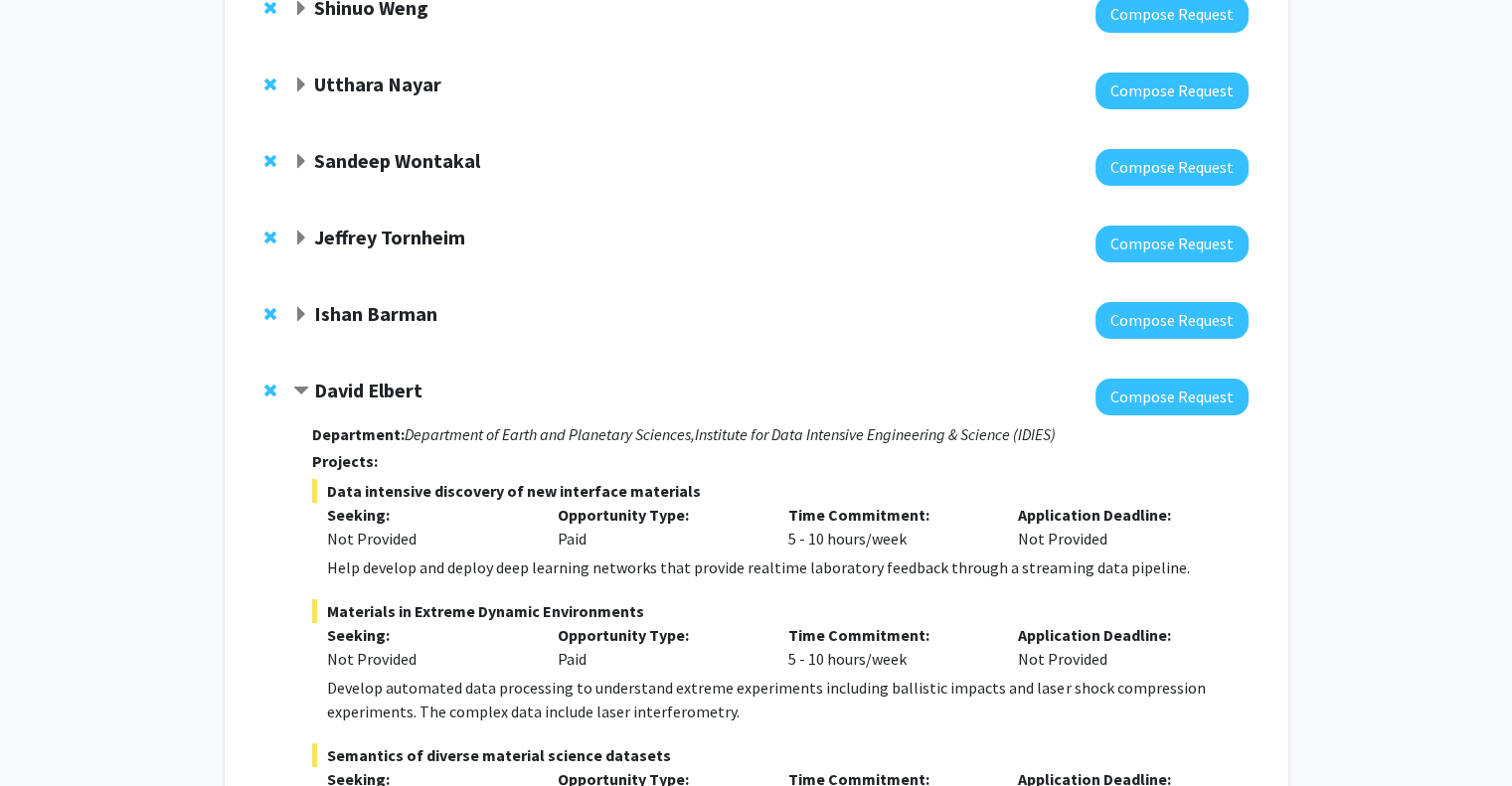click 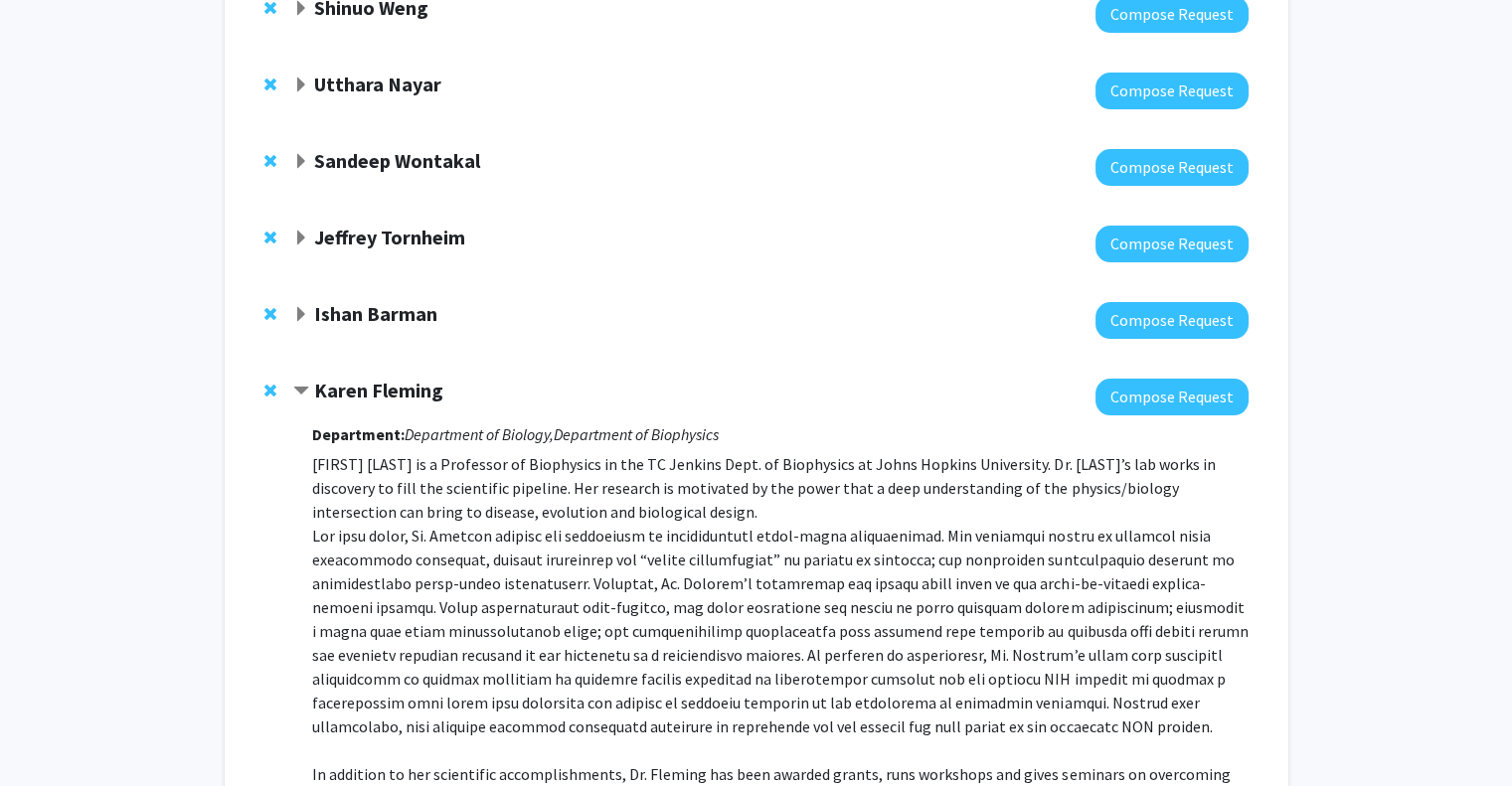 click on "Ishan Barman" 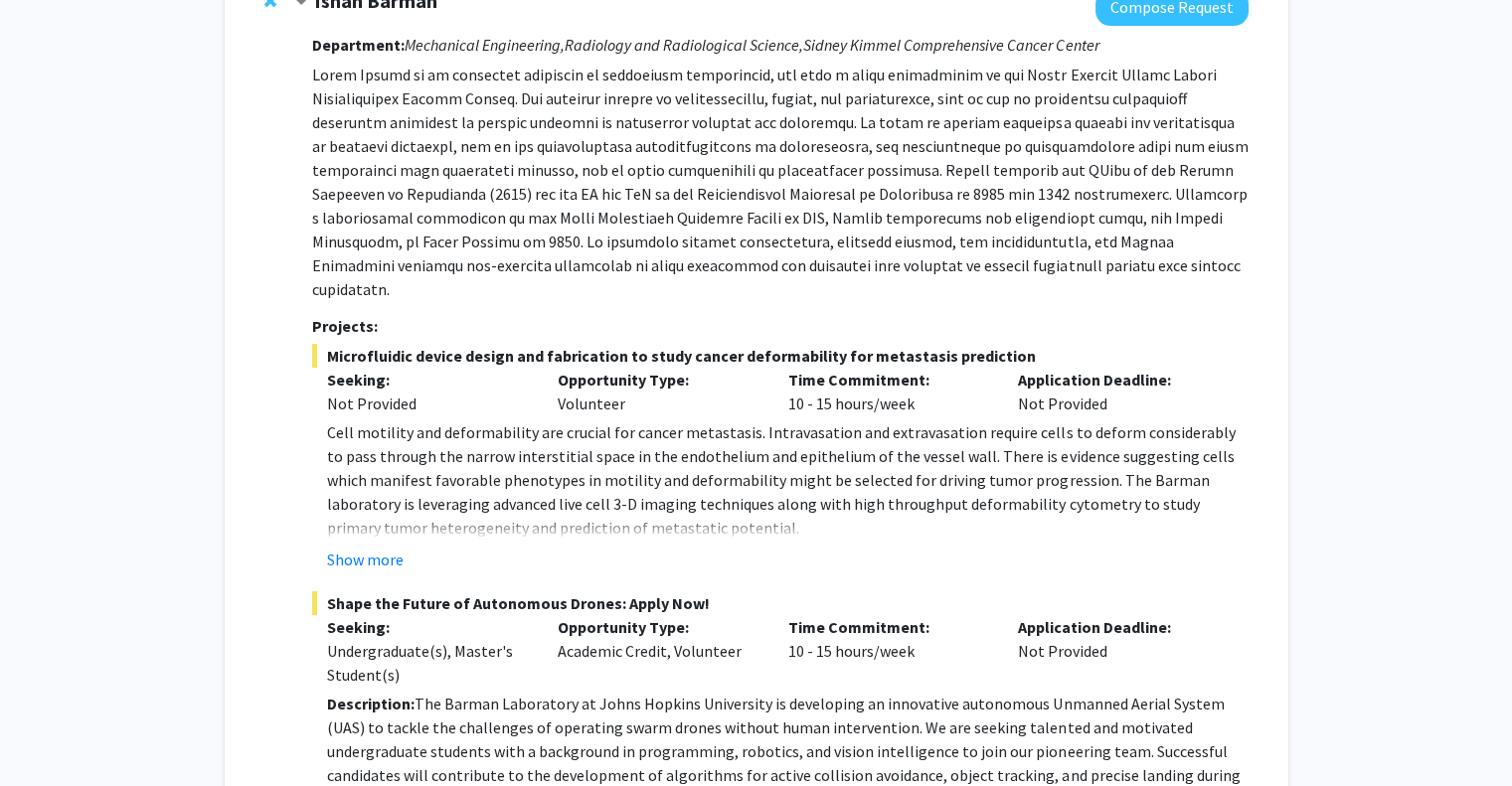 scroll, scrollTop: 870, scrollLeft: 0, axis: vertical 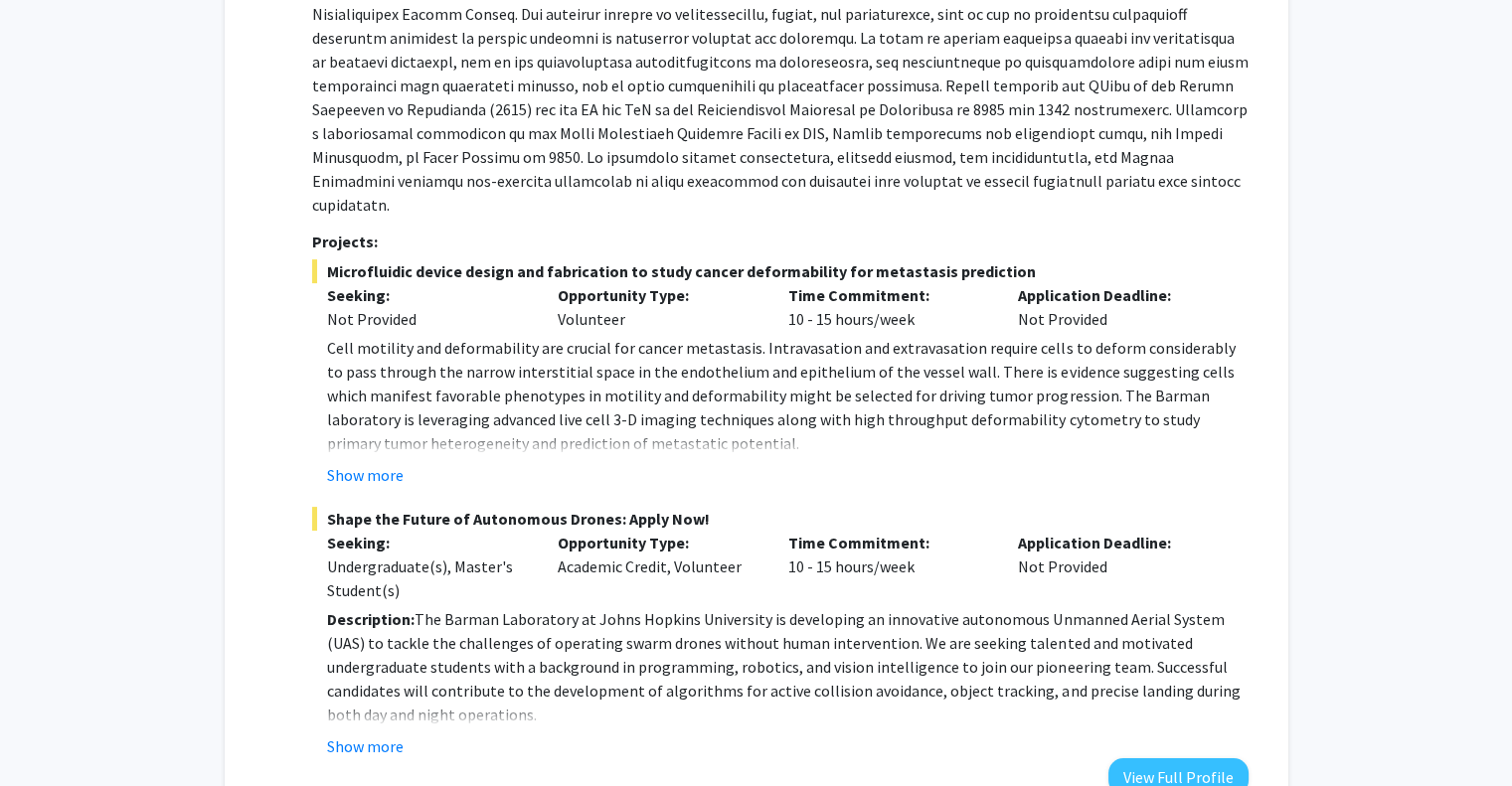 click on "Show more" at bounding box center [365, 475] 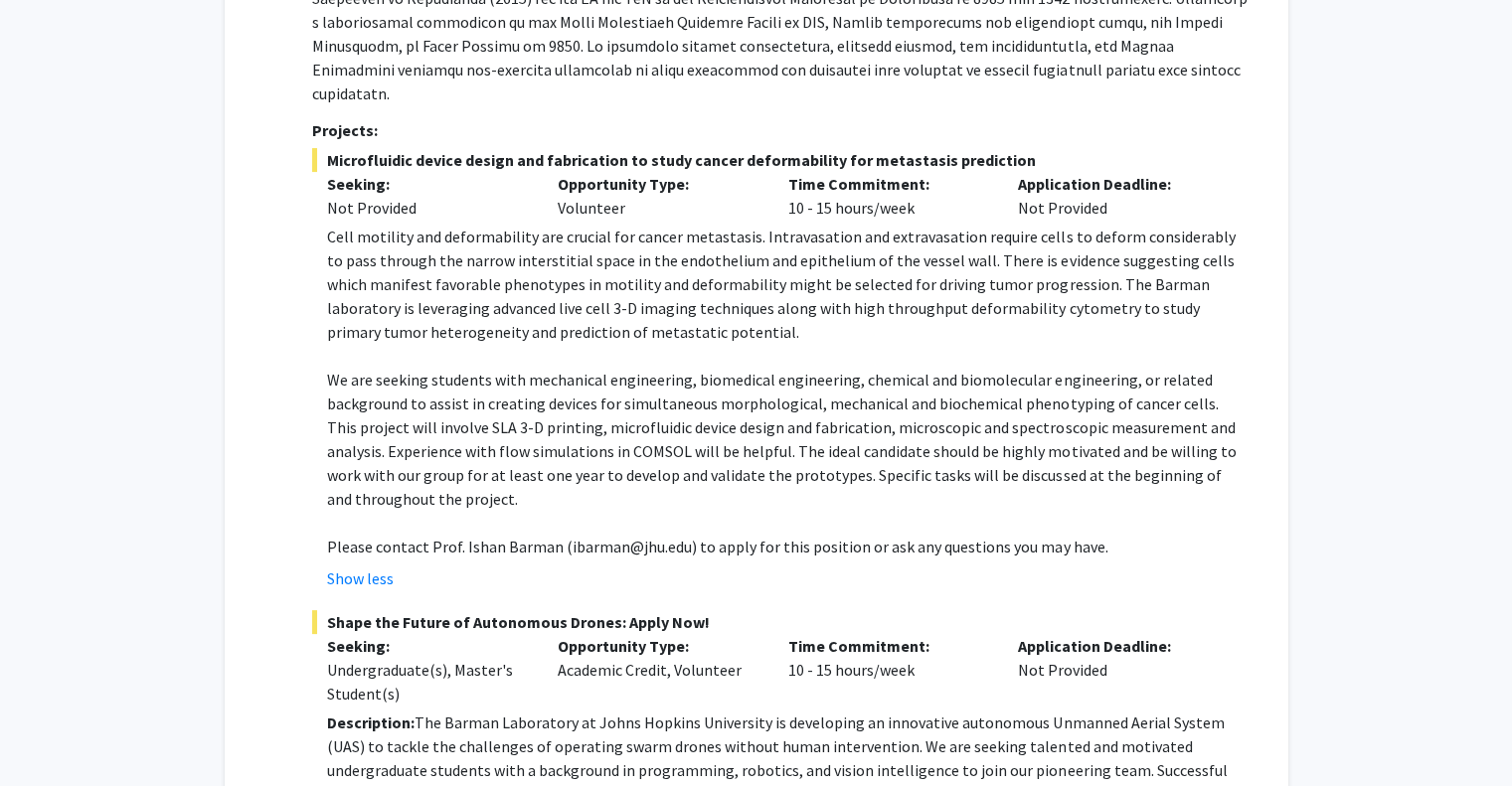 scroll, scrollTop: 1169, scrollLeft: 0, axis: vertical 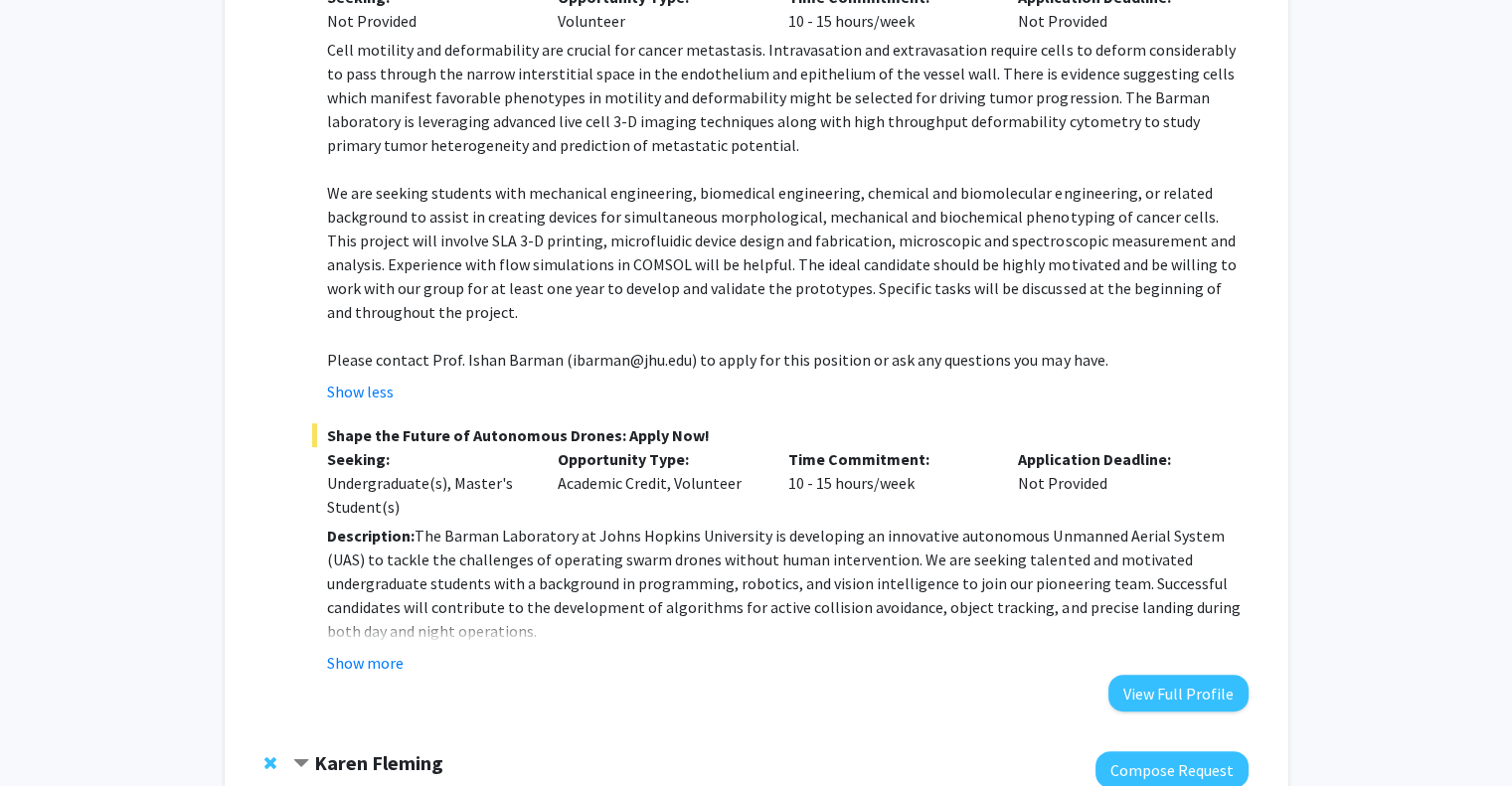 click on "Show more" at bounding box center (787, 663) 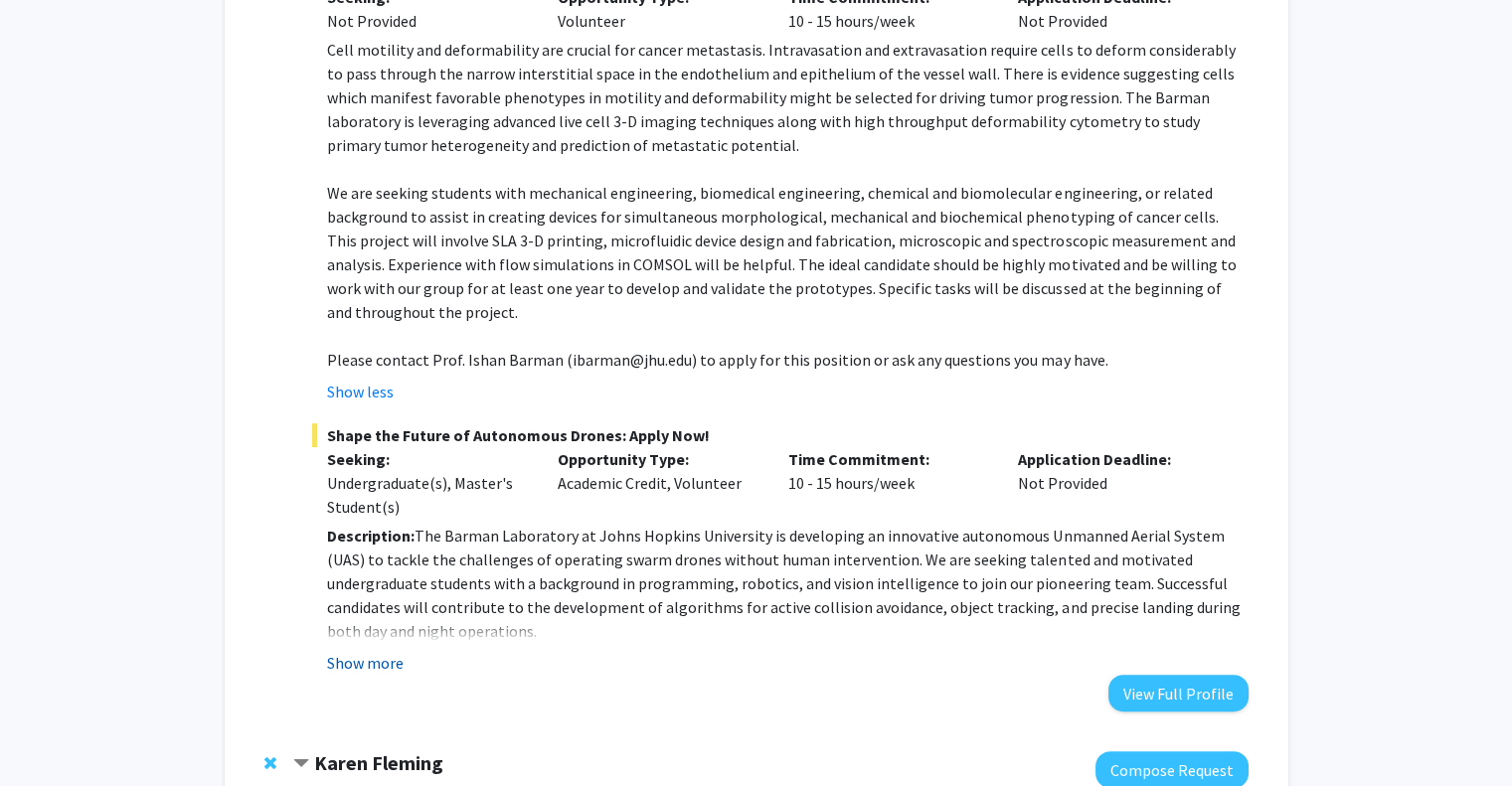 click on "Show more" at bounding box center (365, 663) 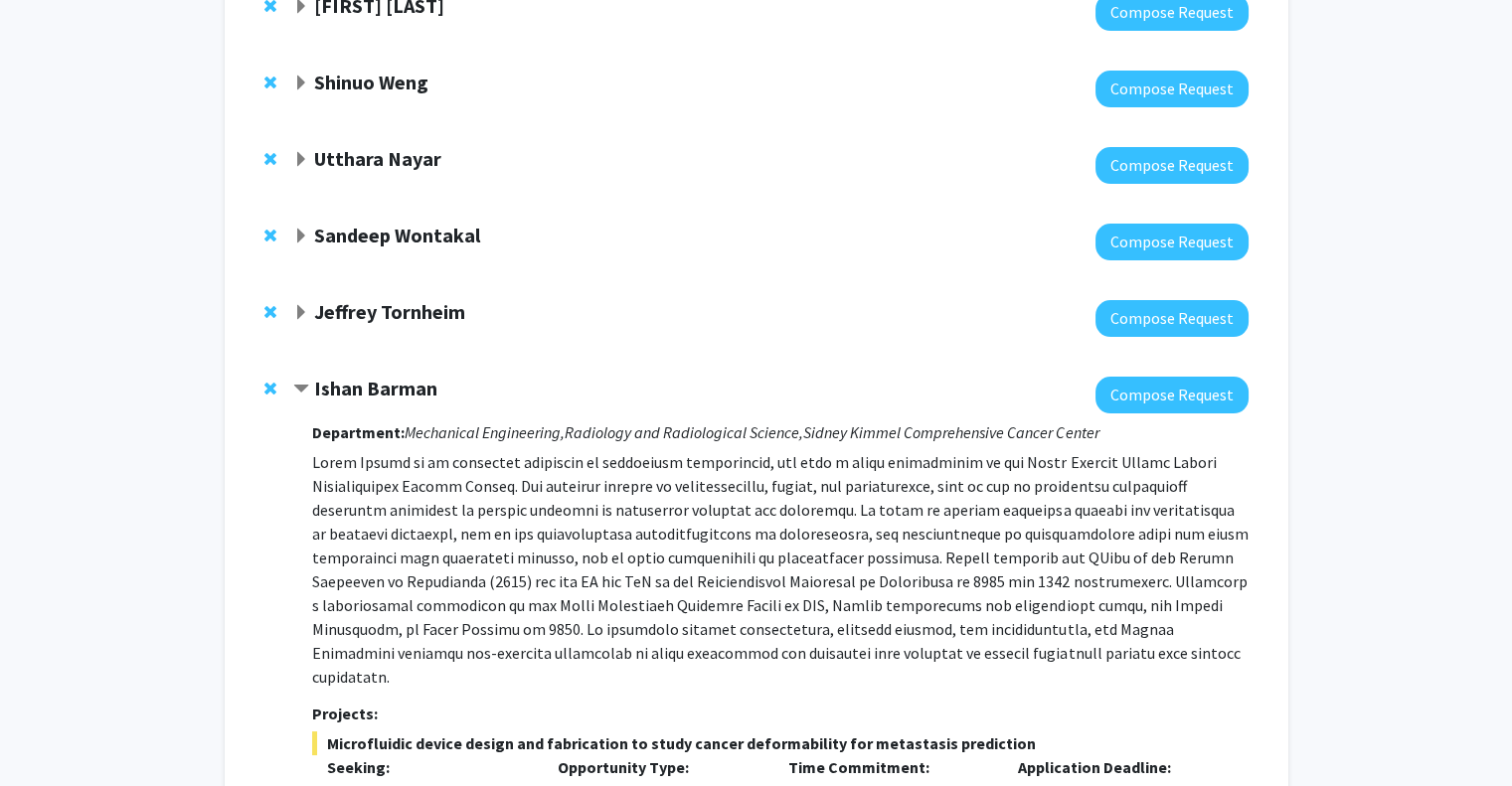 scroll, scrollTop: 274, scrollLeft: 0, axis: vertical 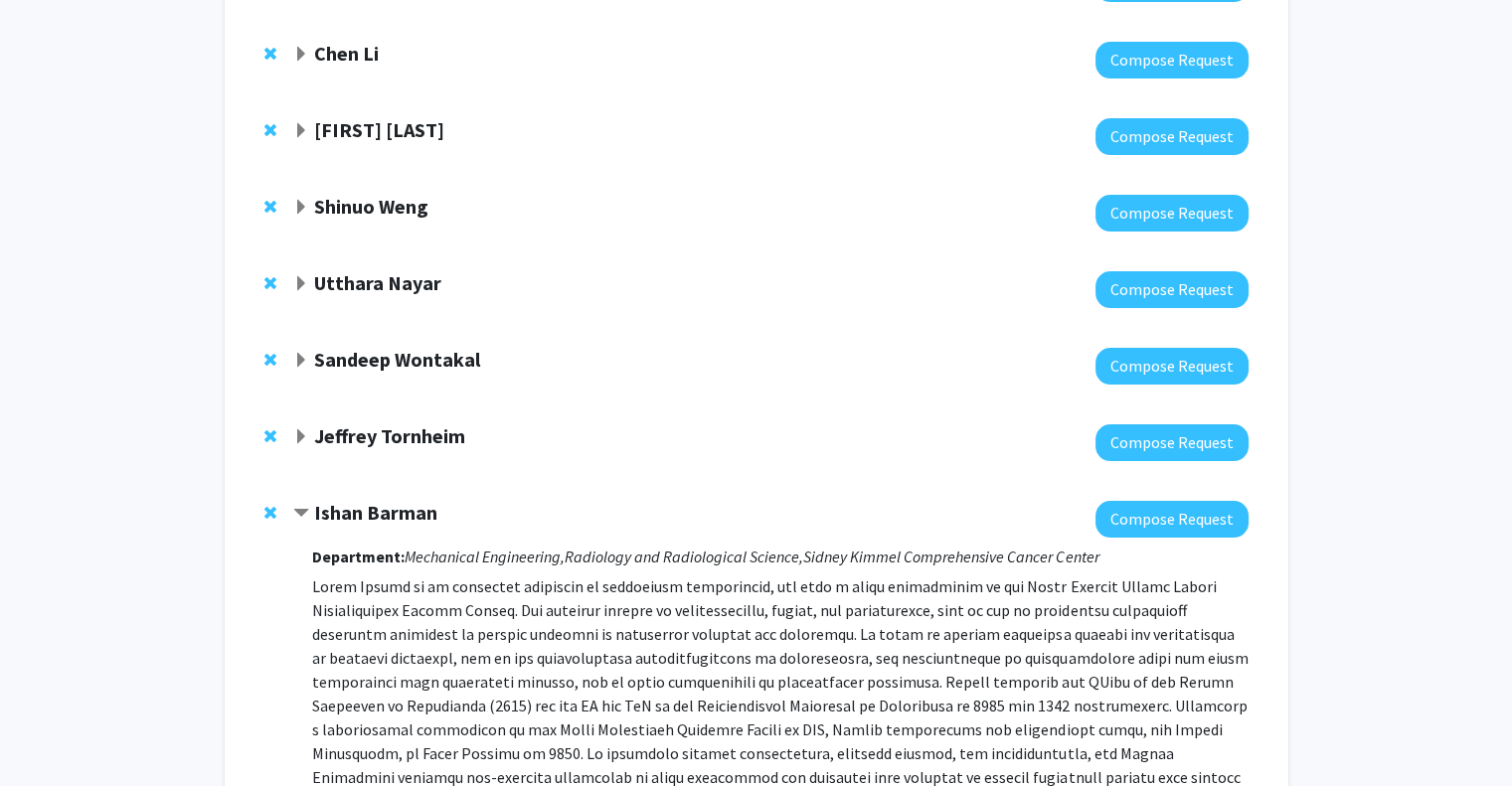click on "Jeffrey Tornheim" 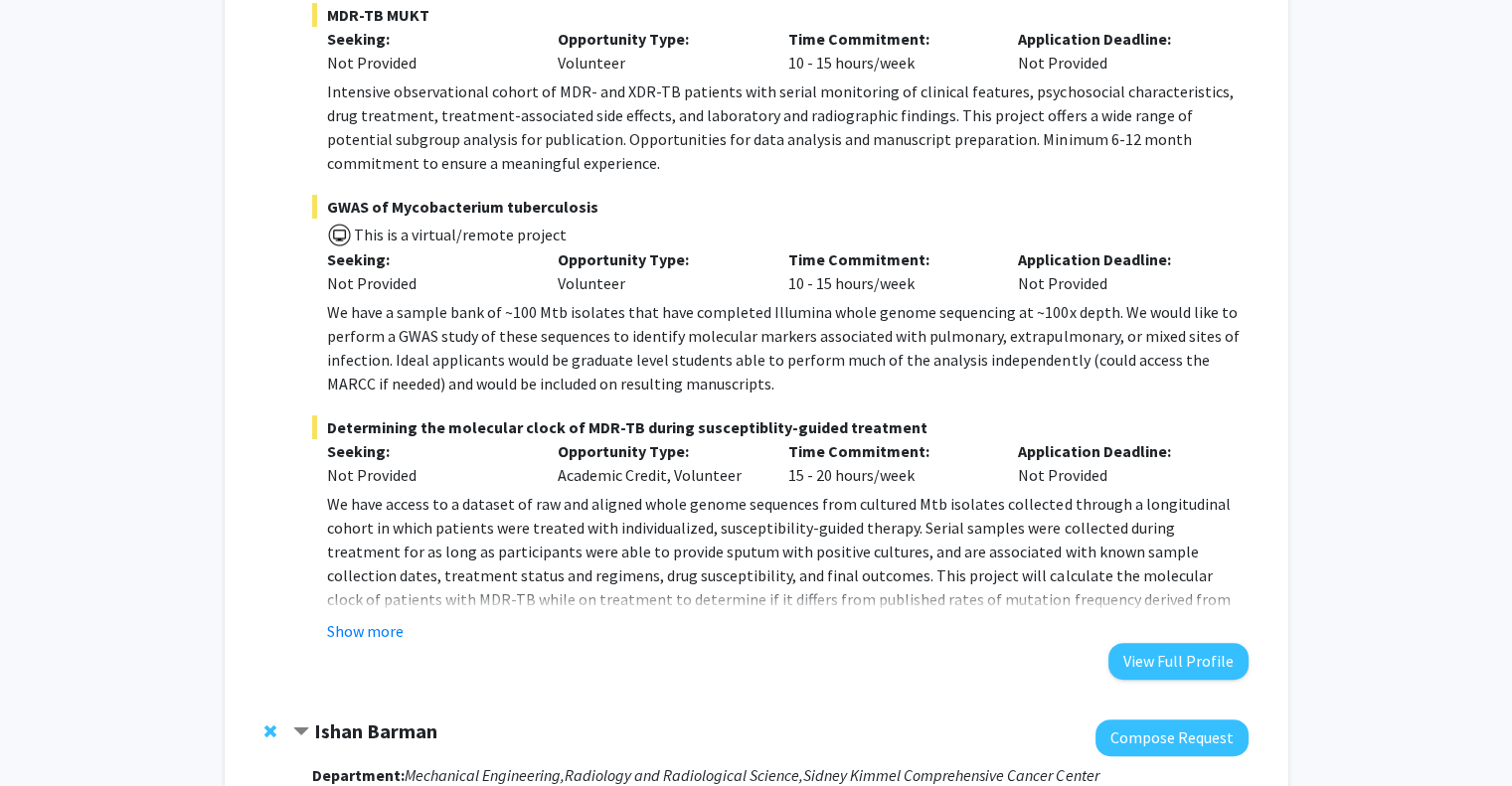 scroll, scrollTop: 1169, scrollLeft: 0, axis: vertical 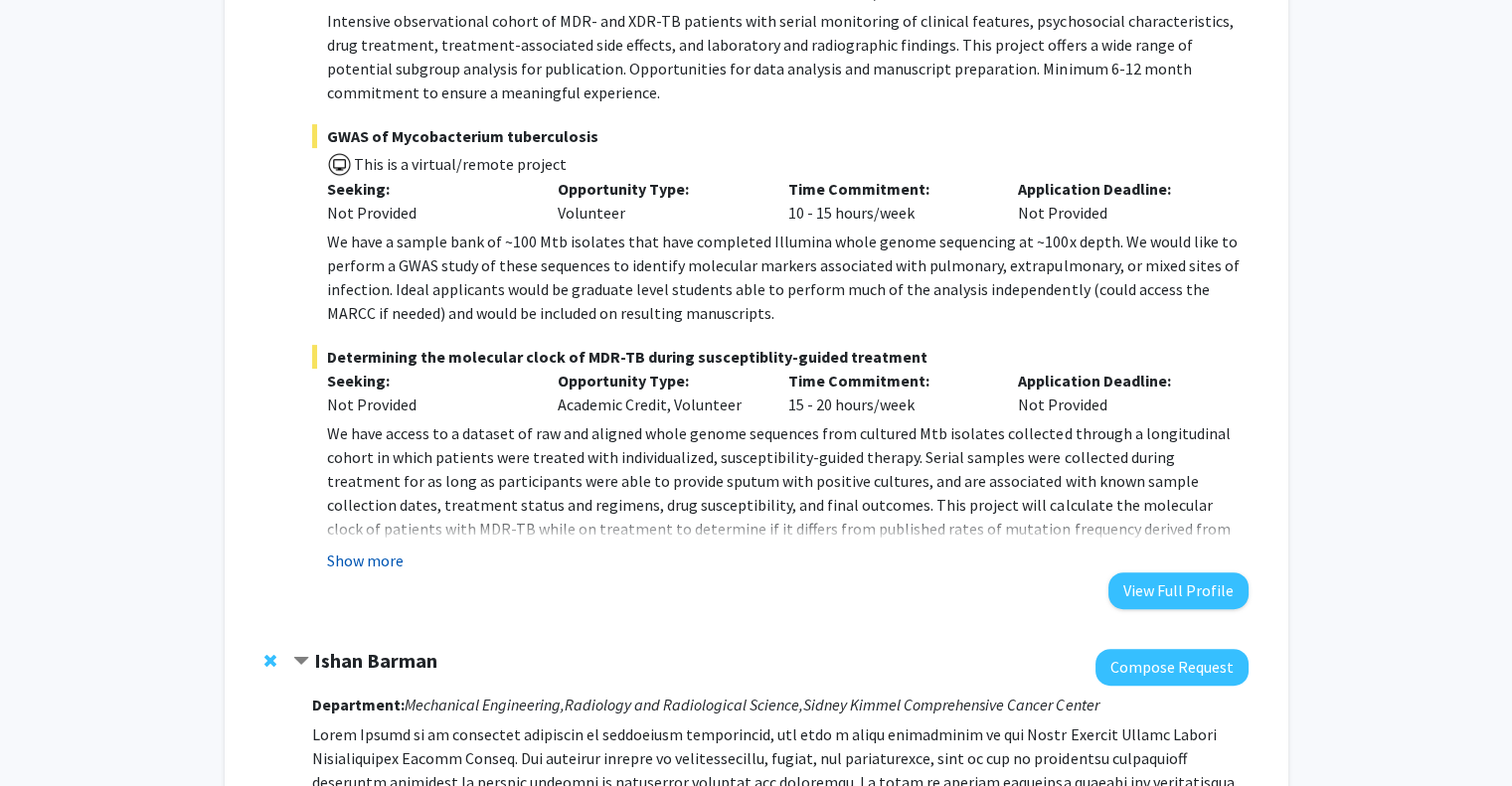 click on "Show more" at bounding box center (365, 560) 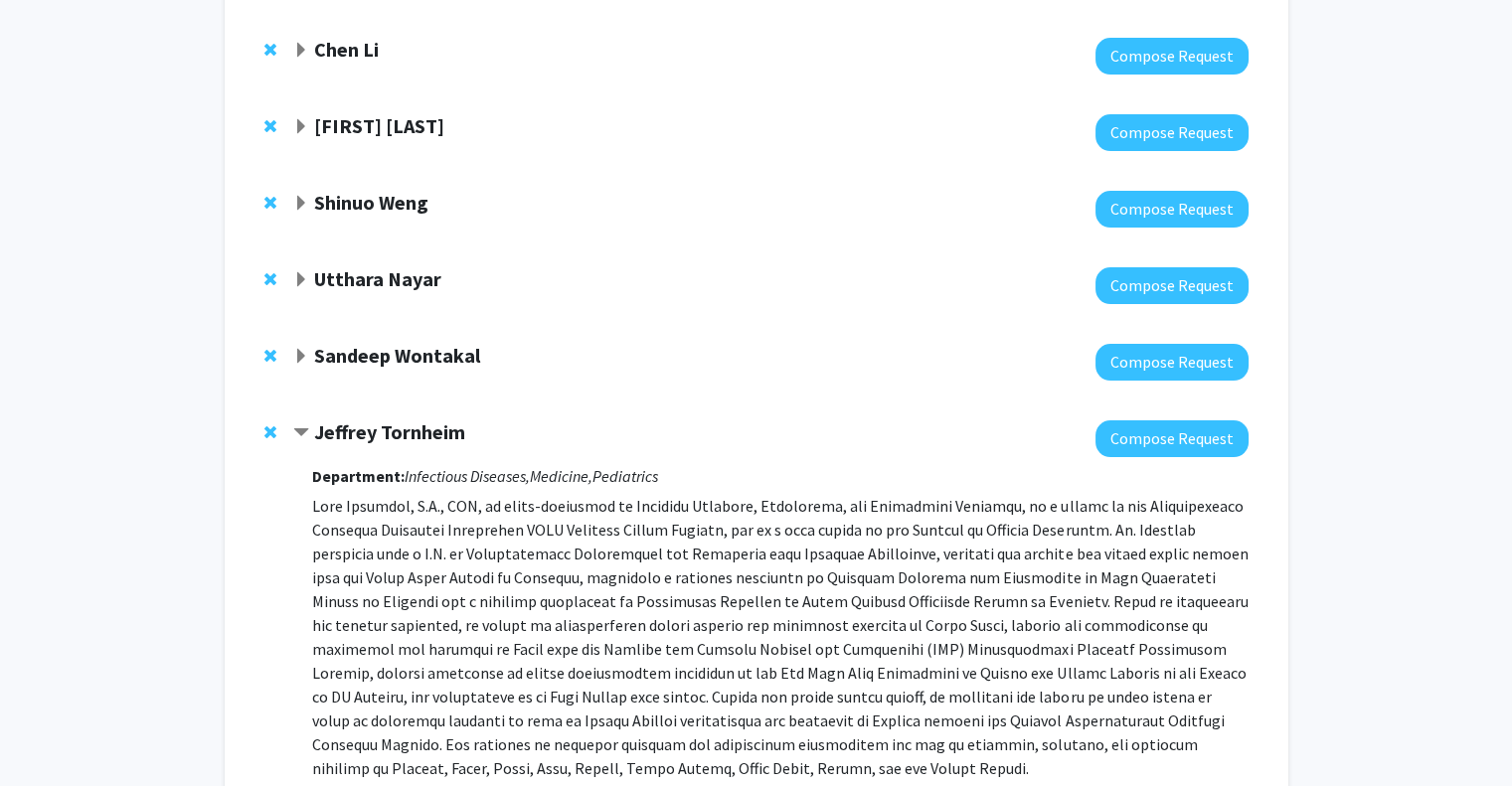 scroll, scrollTop: 274, scrollLeft: 0, axis: vertical 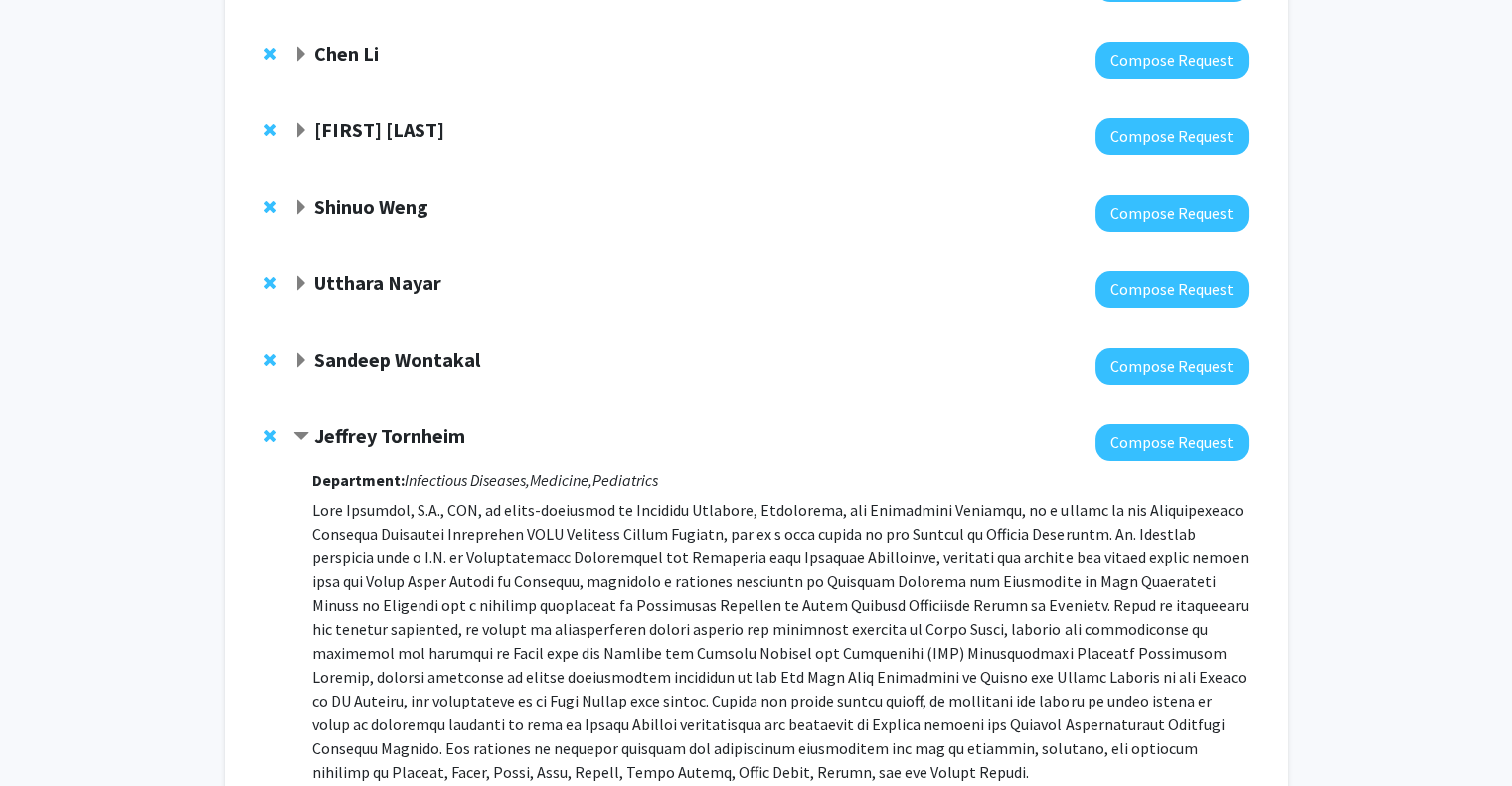 click 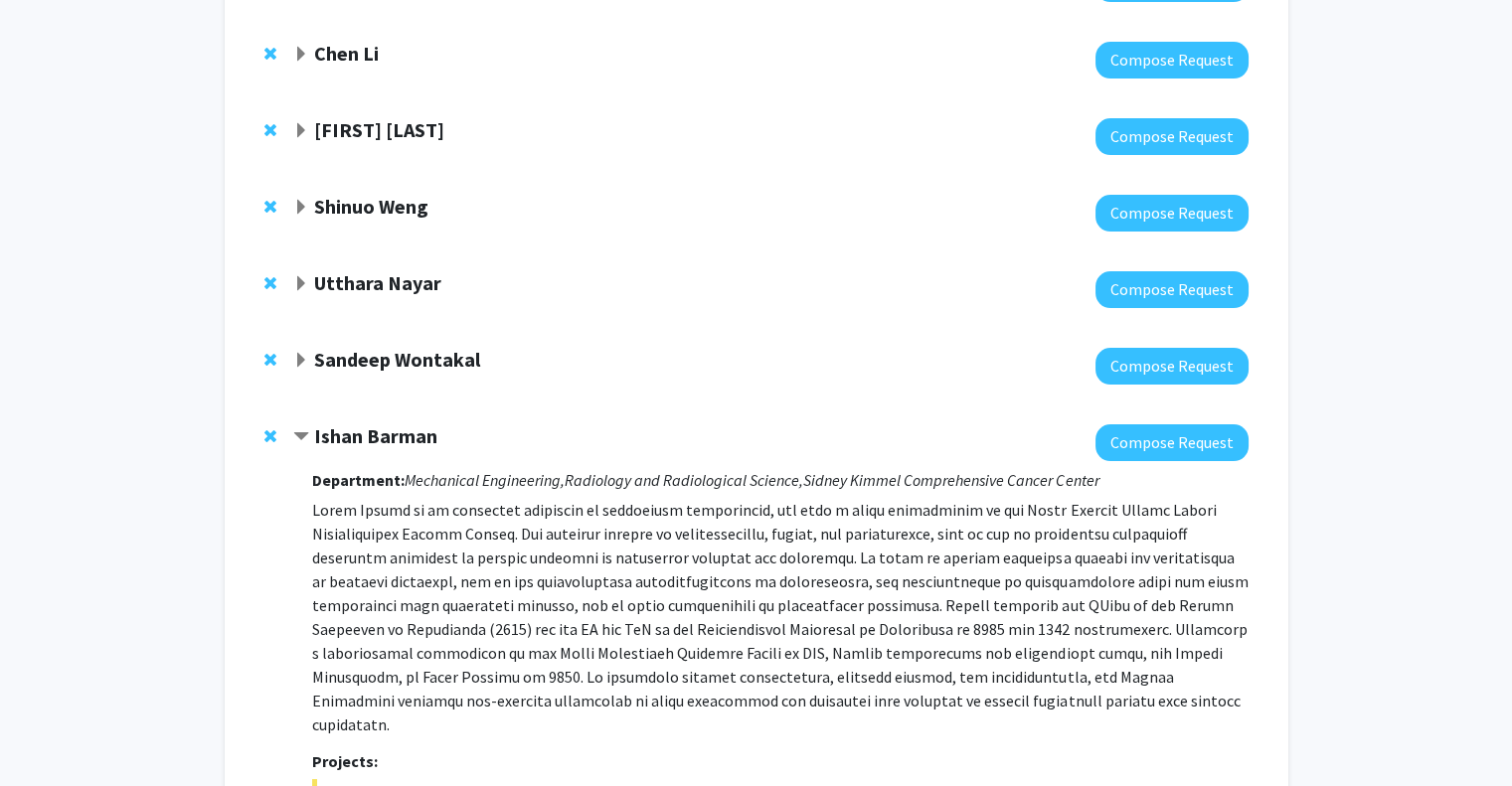 click on "Sandeep Wontakal" 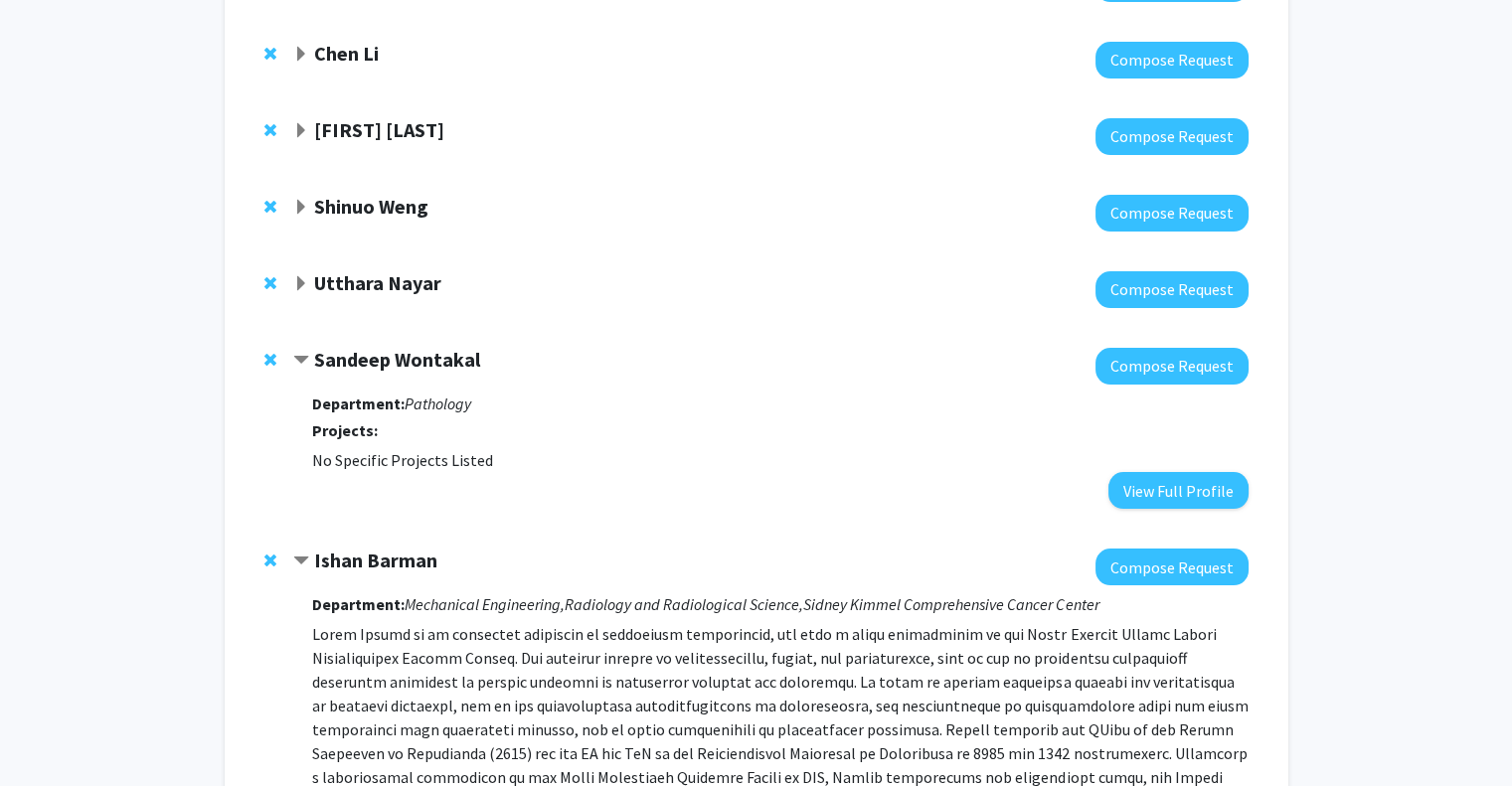 click 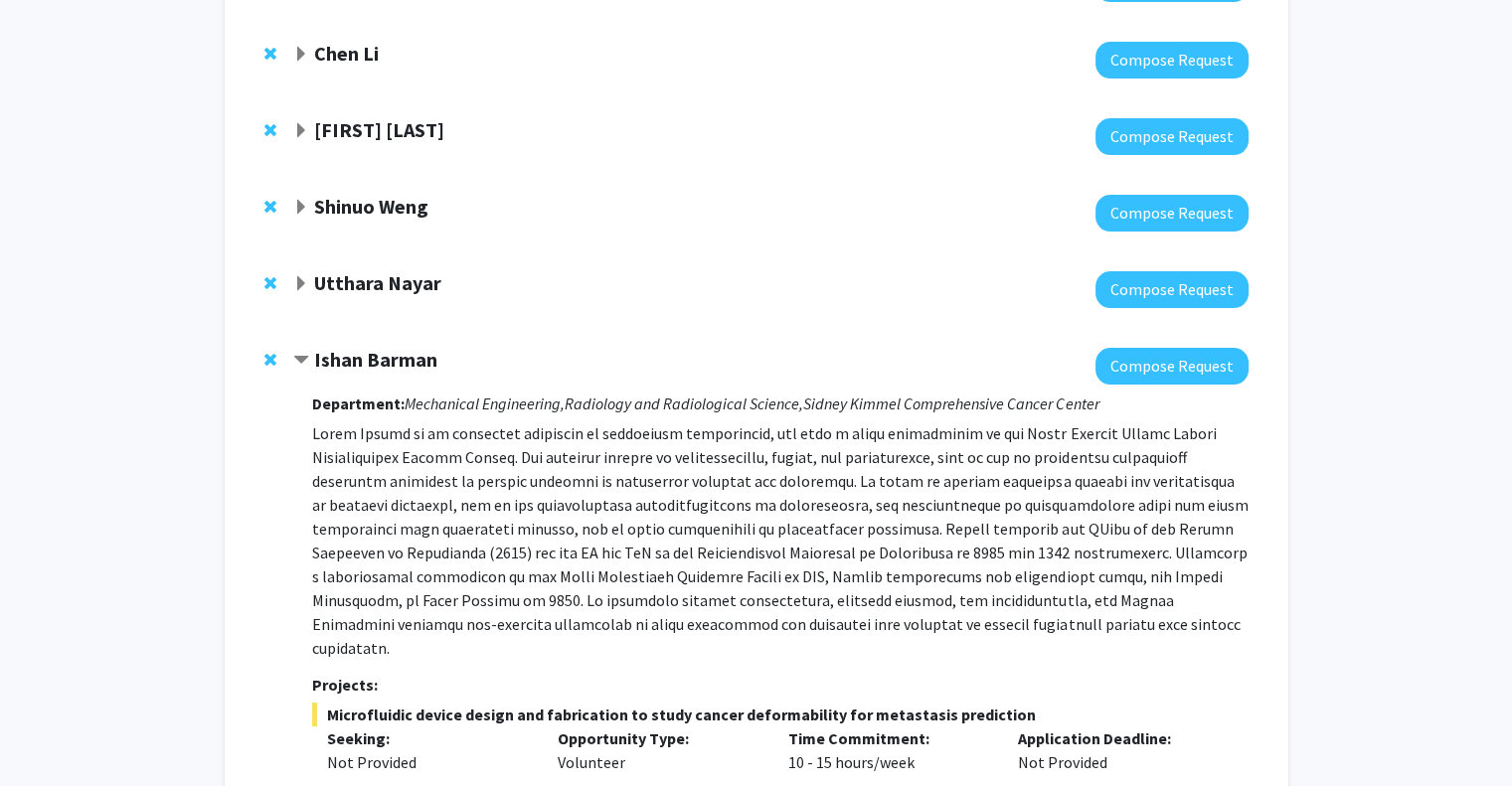 click on "Utthara Nayar" 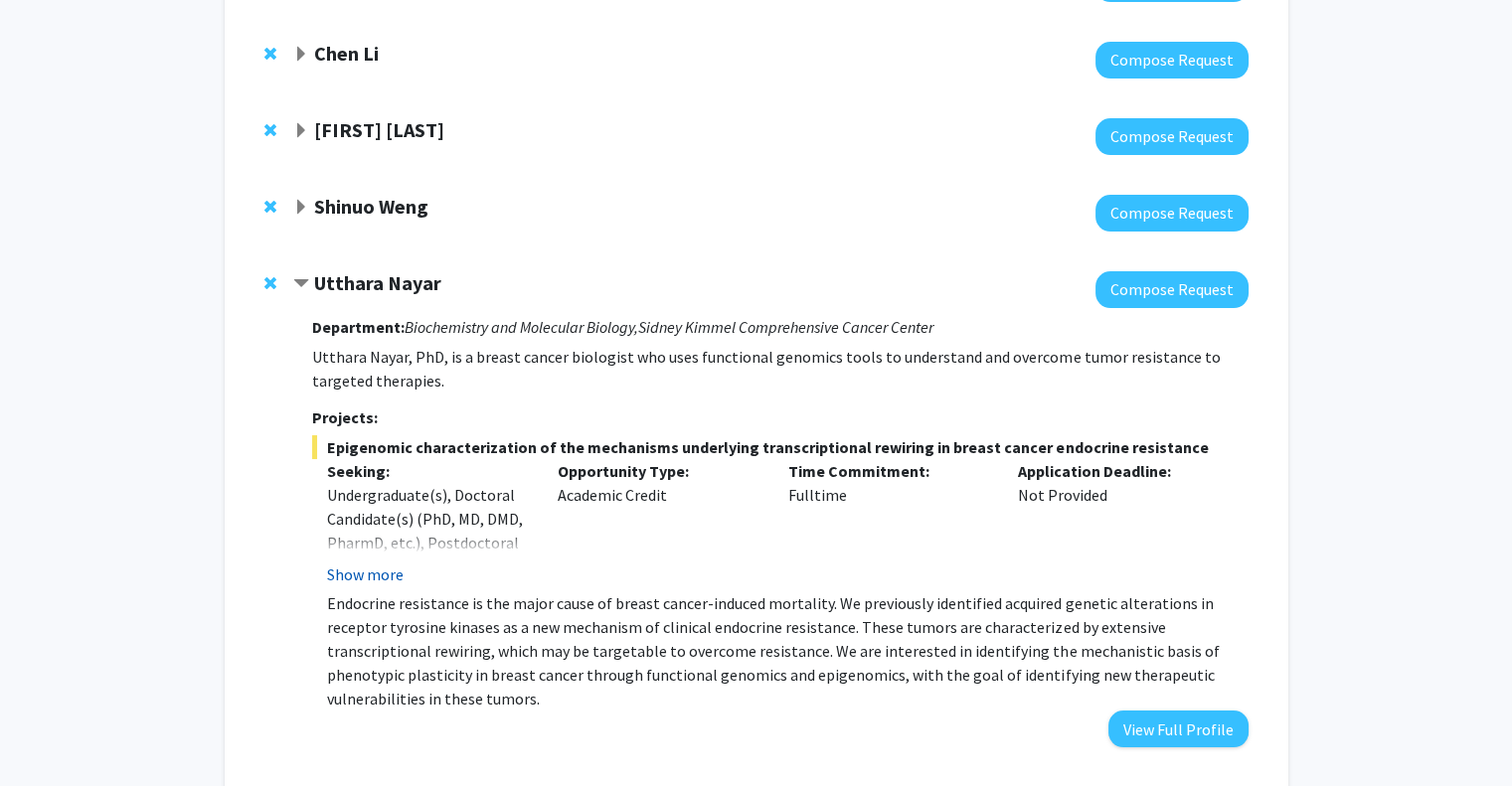 click on "Show more" at bounding box center [365, 574] 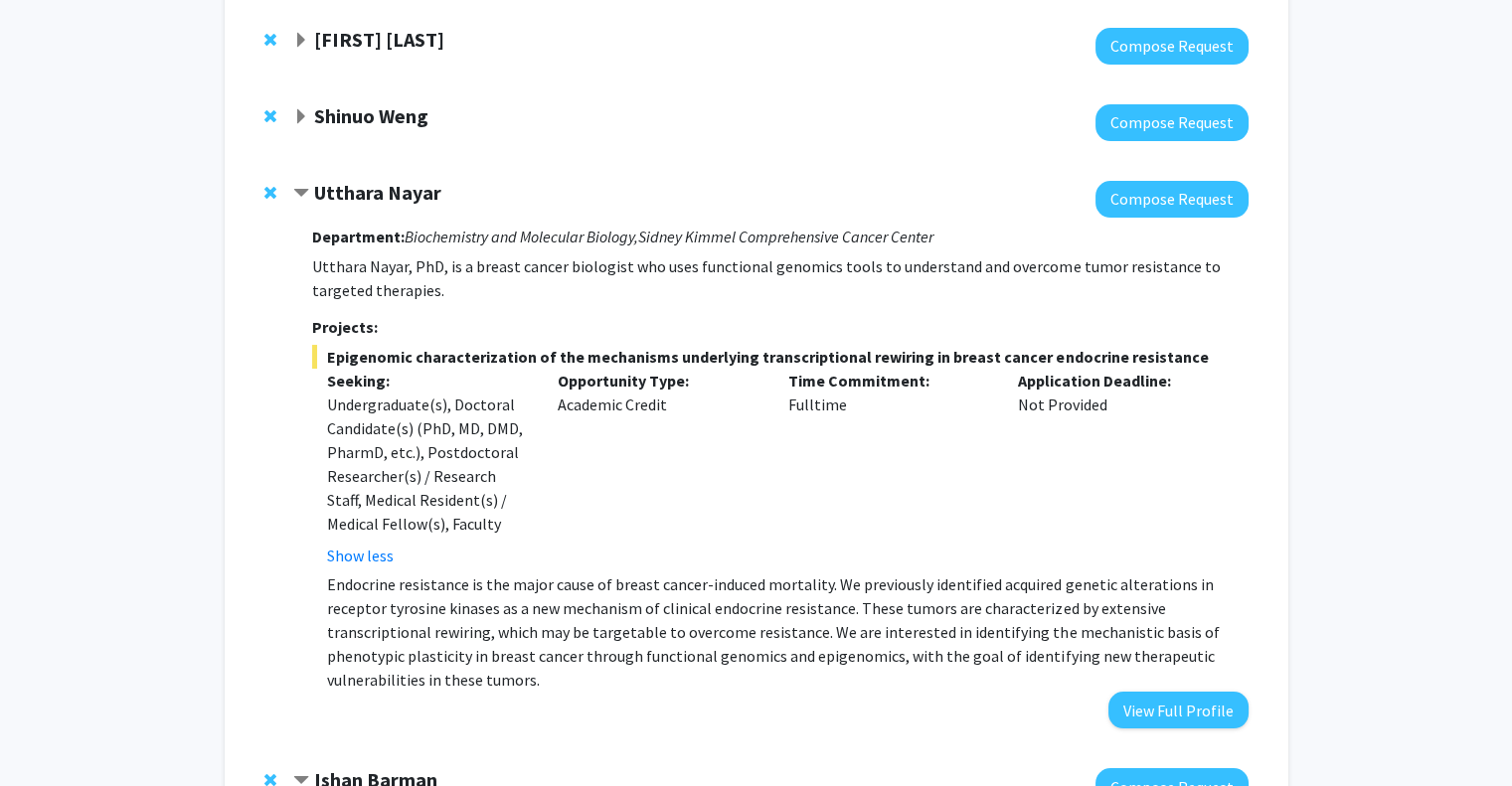 scroll, scrollTop: 374, scrollLeft: 0, axis: vertical 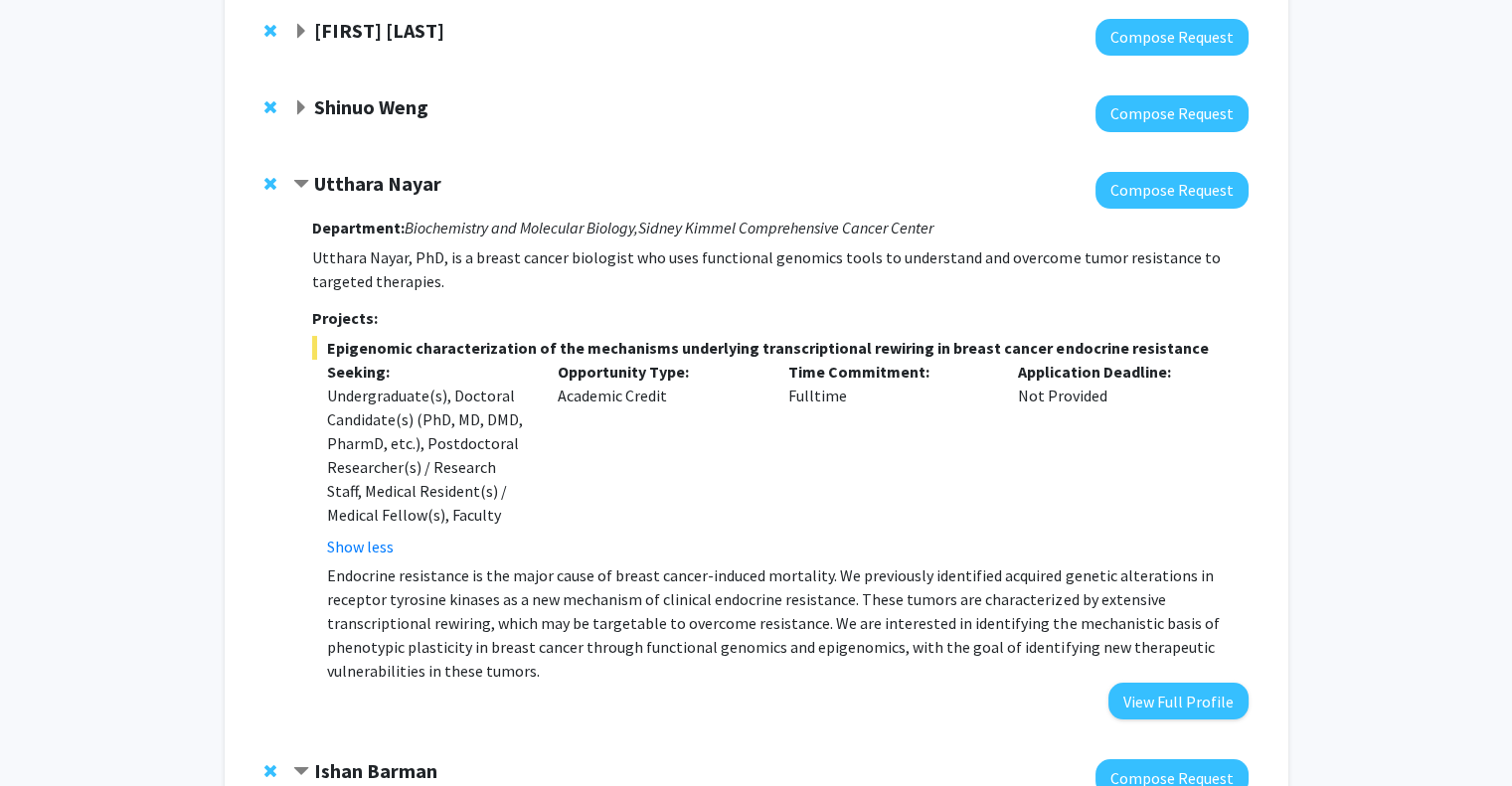click 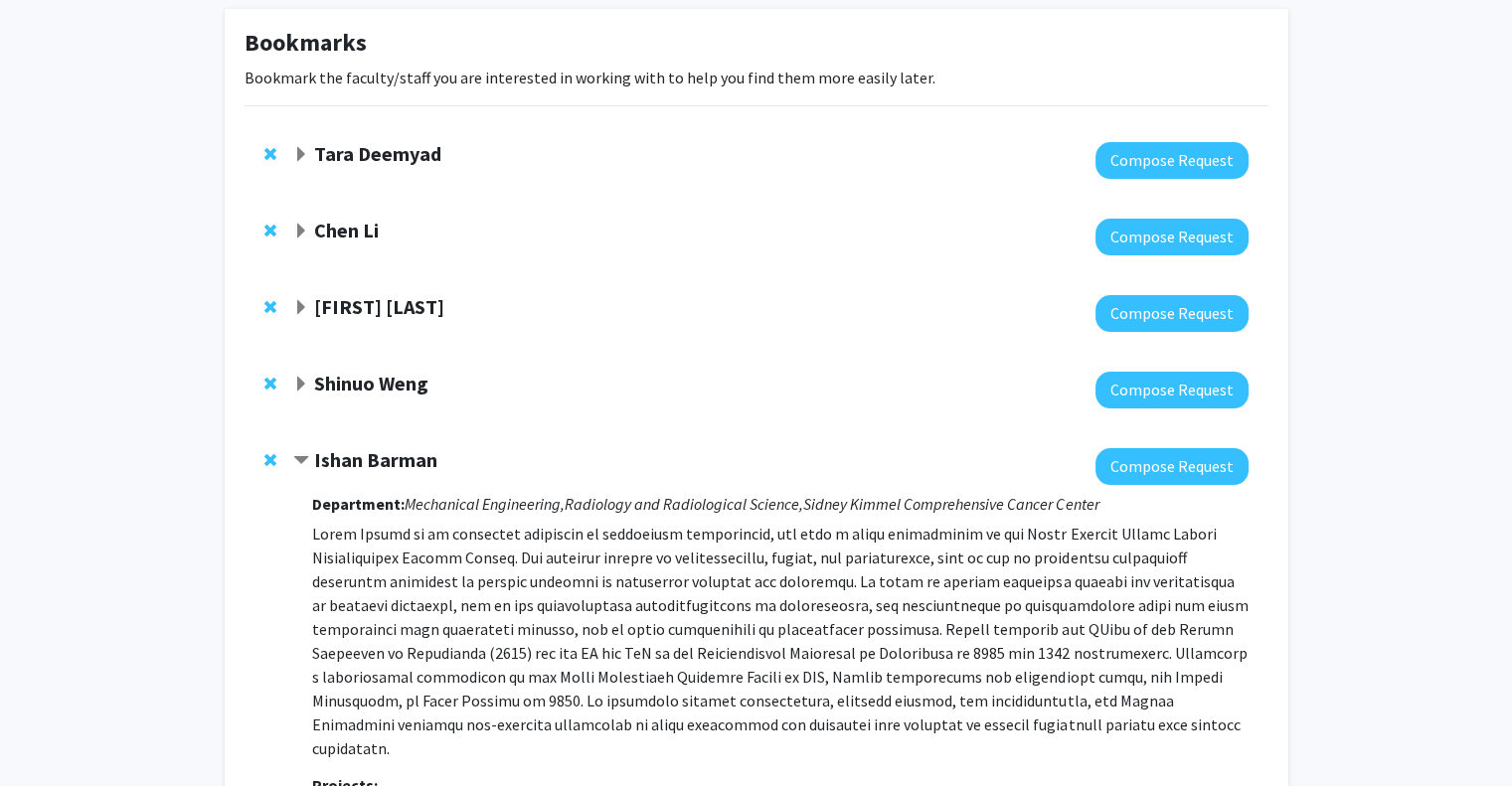 scroll, scrollTop: 76, scrollLeft: 0, axis: vertical 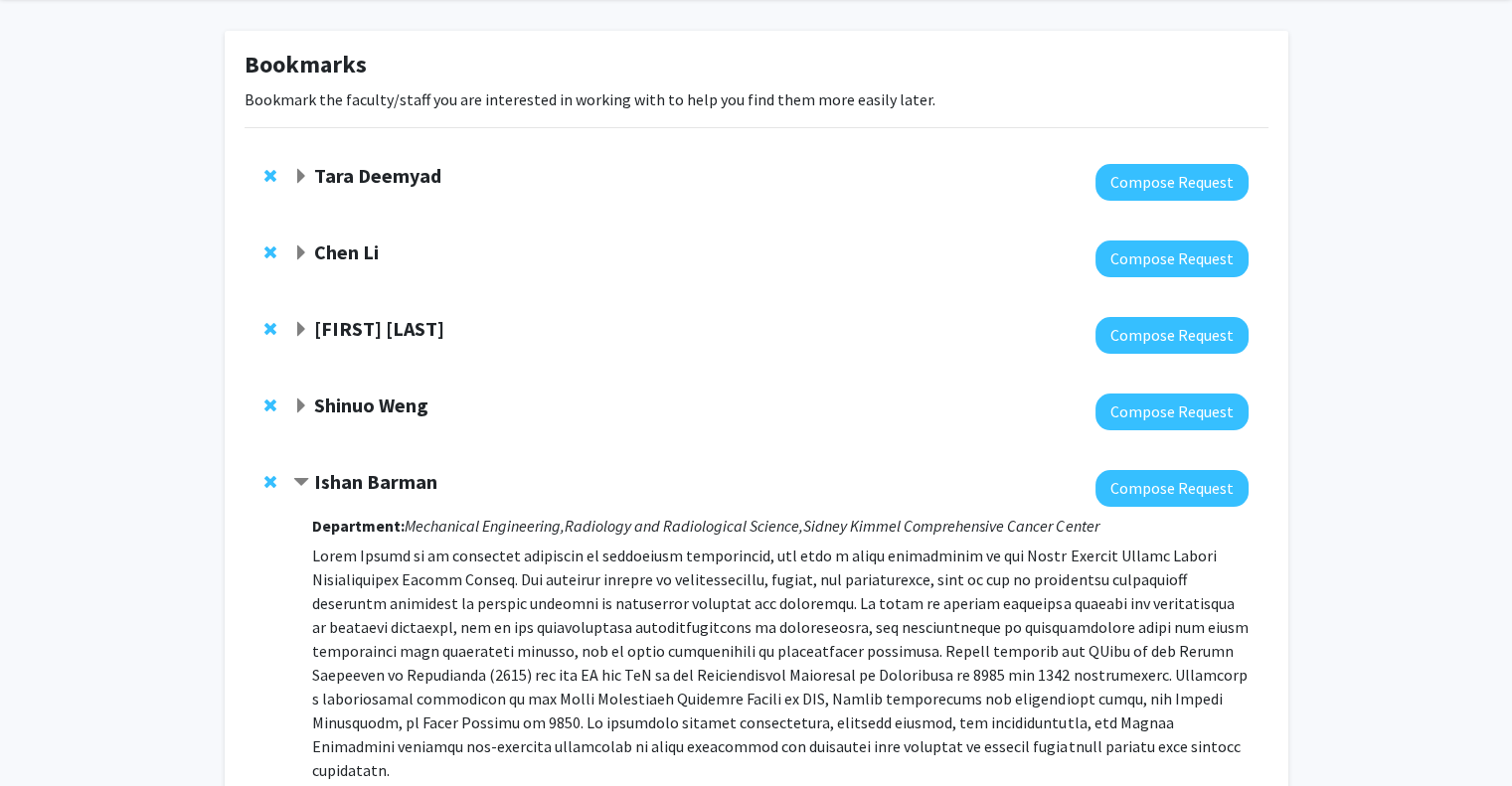 click on "Shinuo Weng" 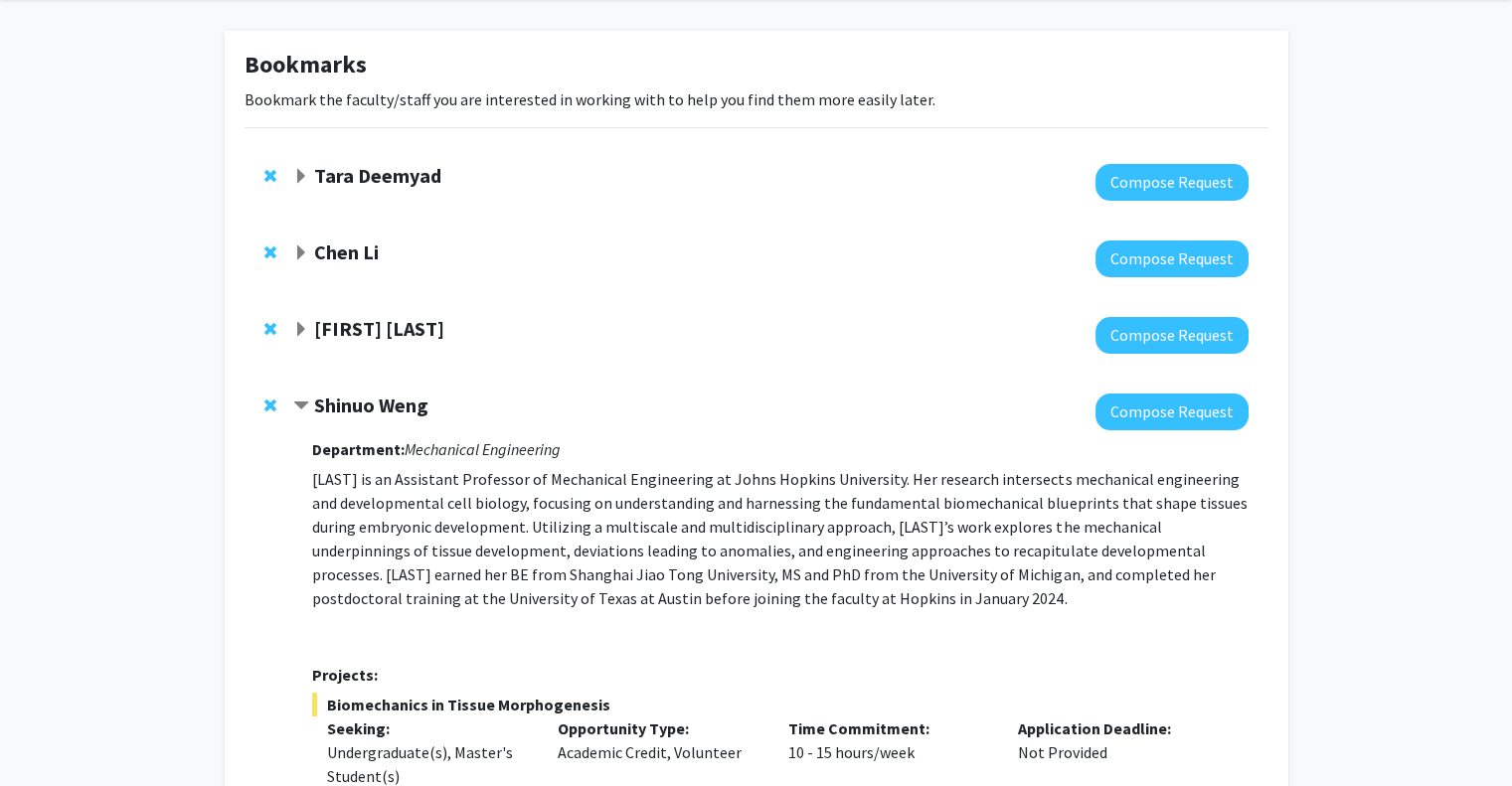 scroll, scrollTop: 274, scrollLeft: 0, axis: vertical 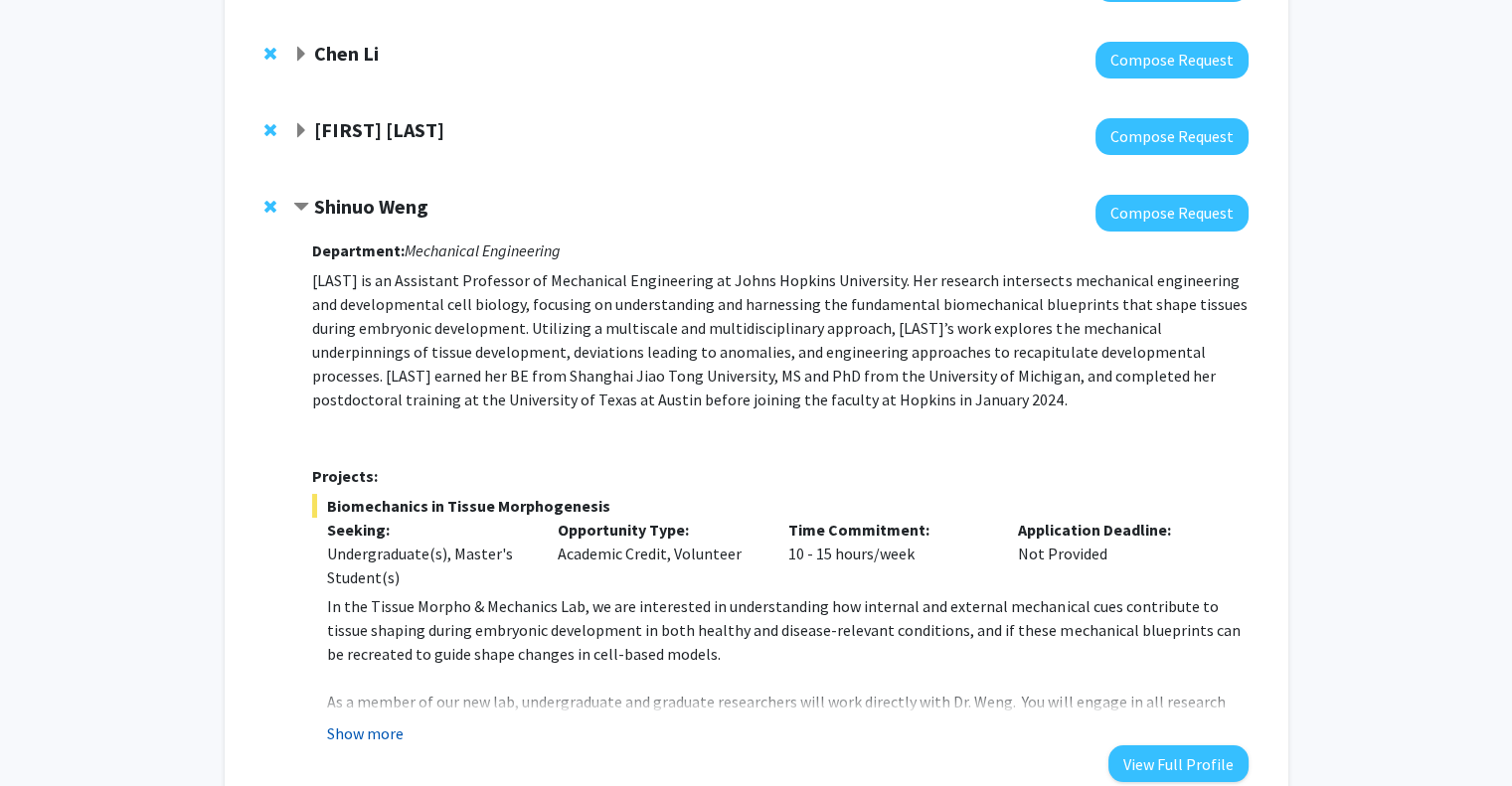 click on "Show more" at bounding box center (365, 733) 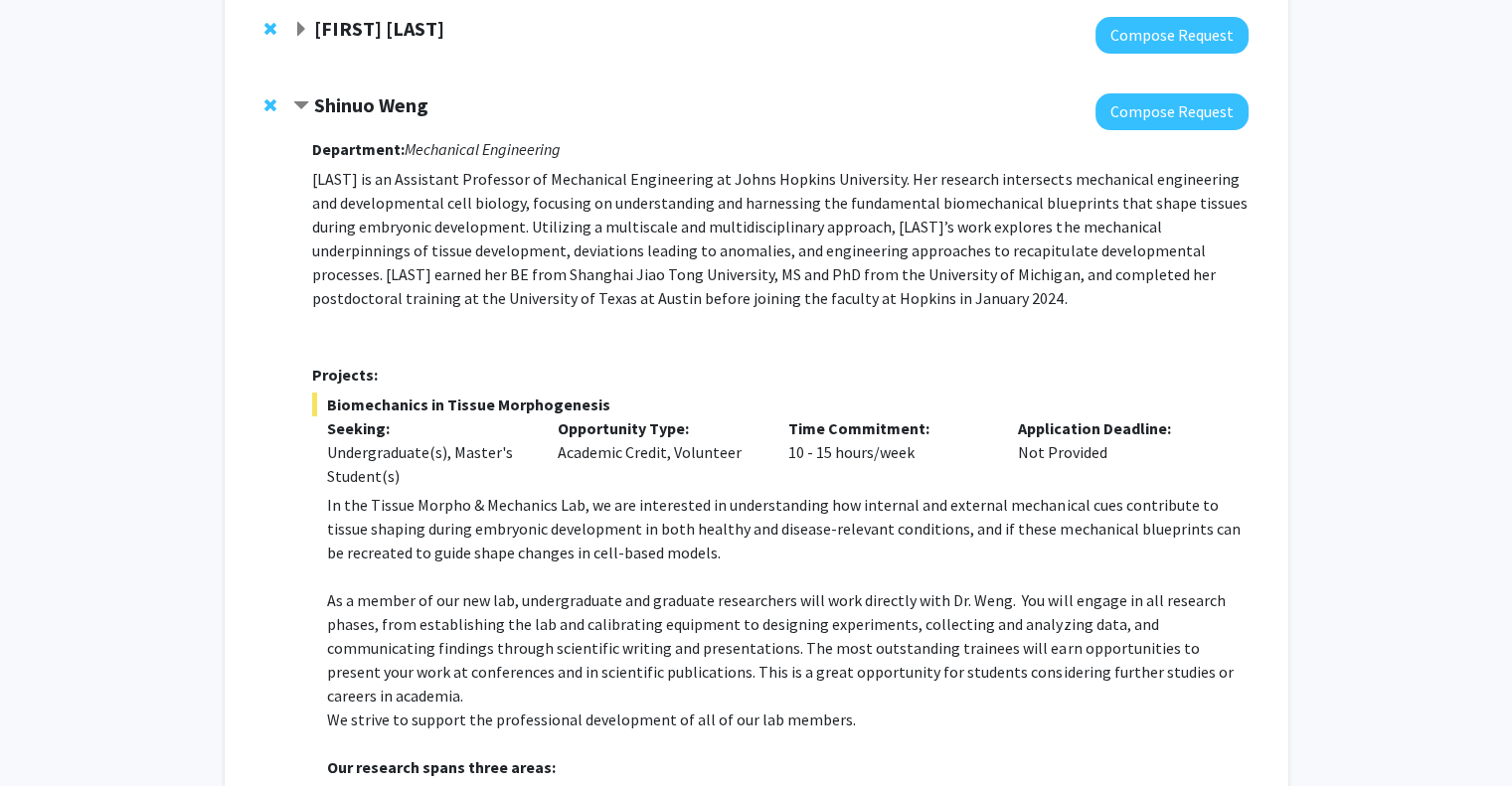 scroll, scrollTop: 274, scrollLeft: 0, axis: vertical 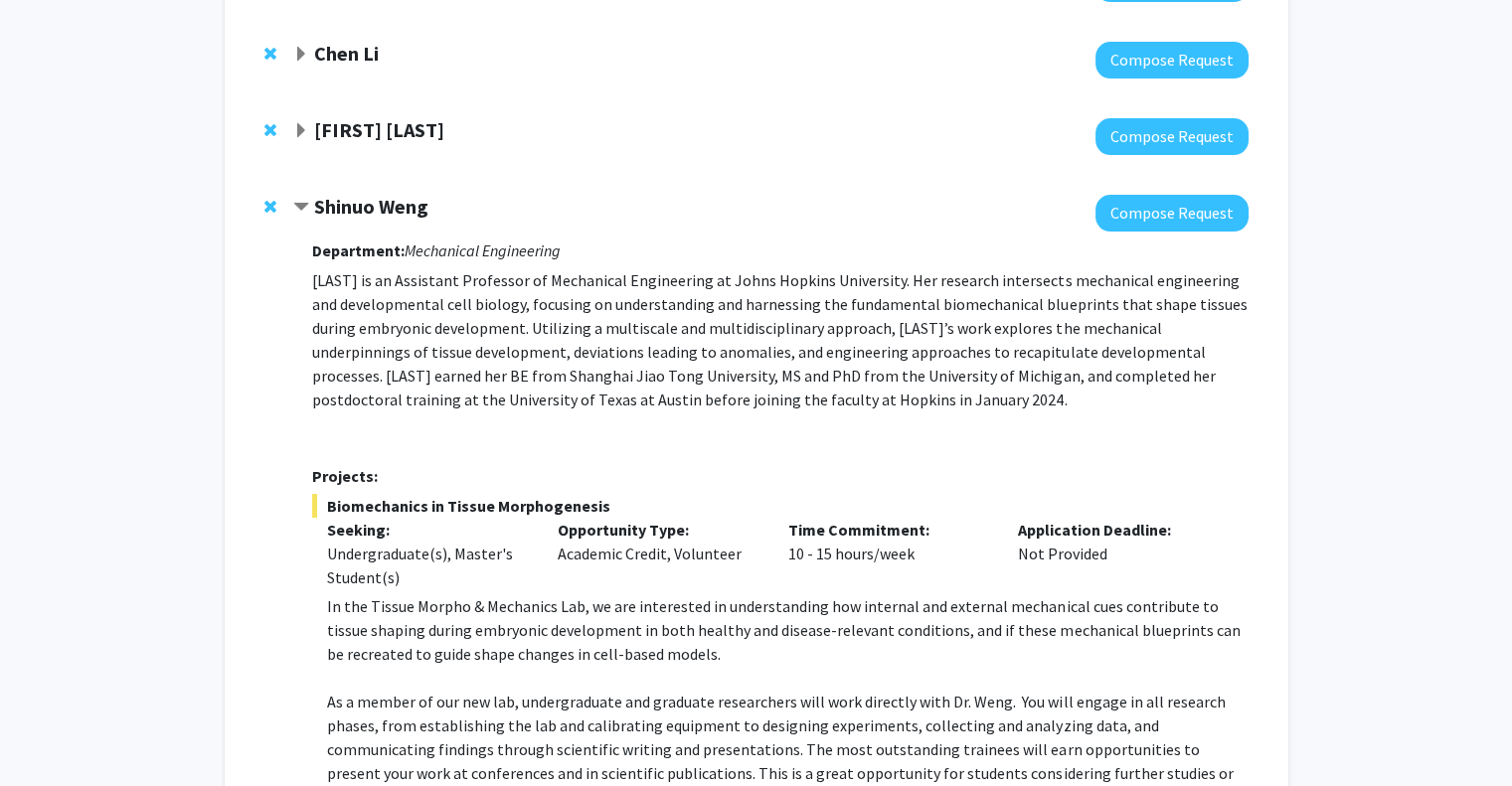 drag, startPoint x: 382, startPoint y: 212, endPoint x: 354, endPoint y: 206, distance: 28.635642 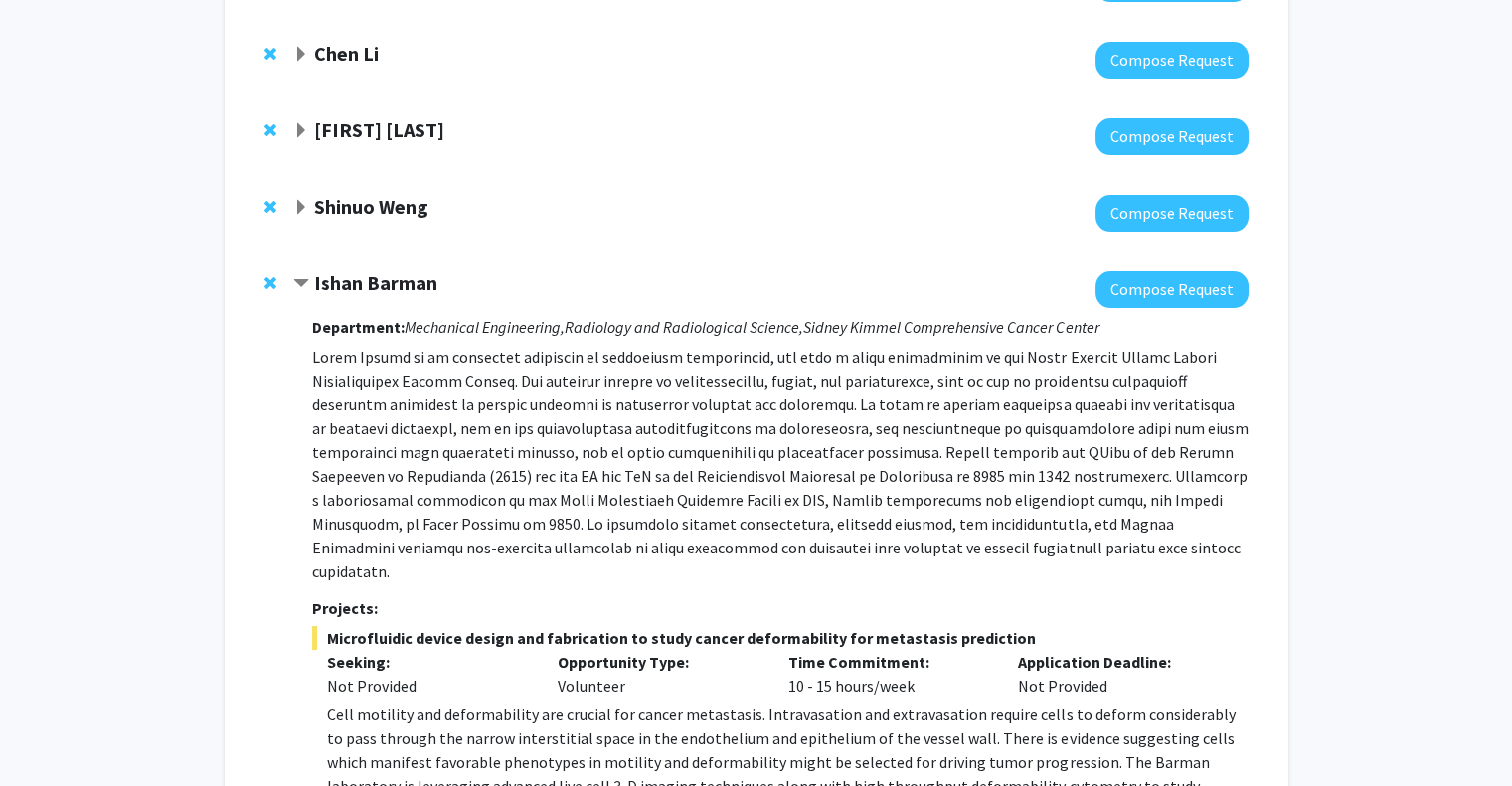 click on "Shinuo Weng" 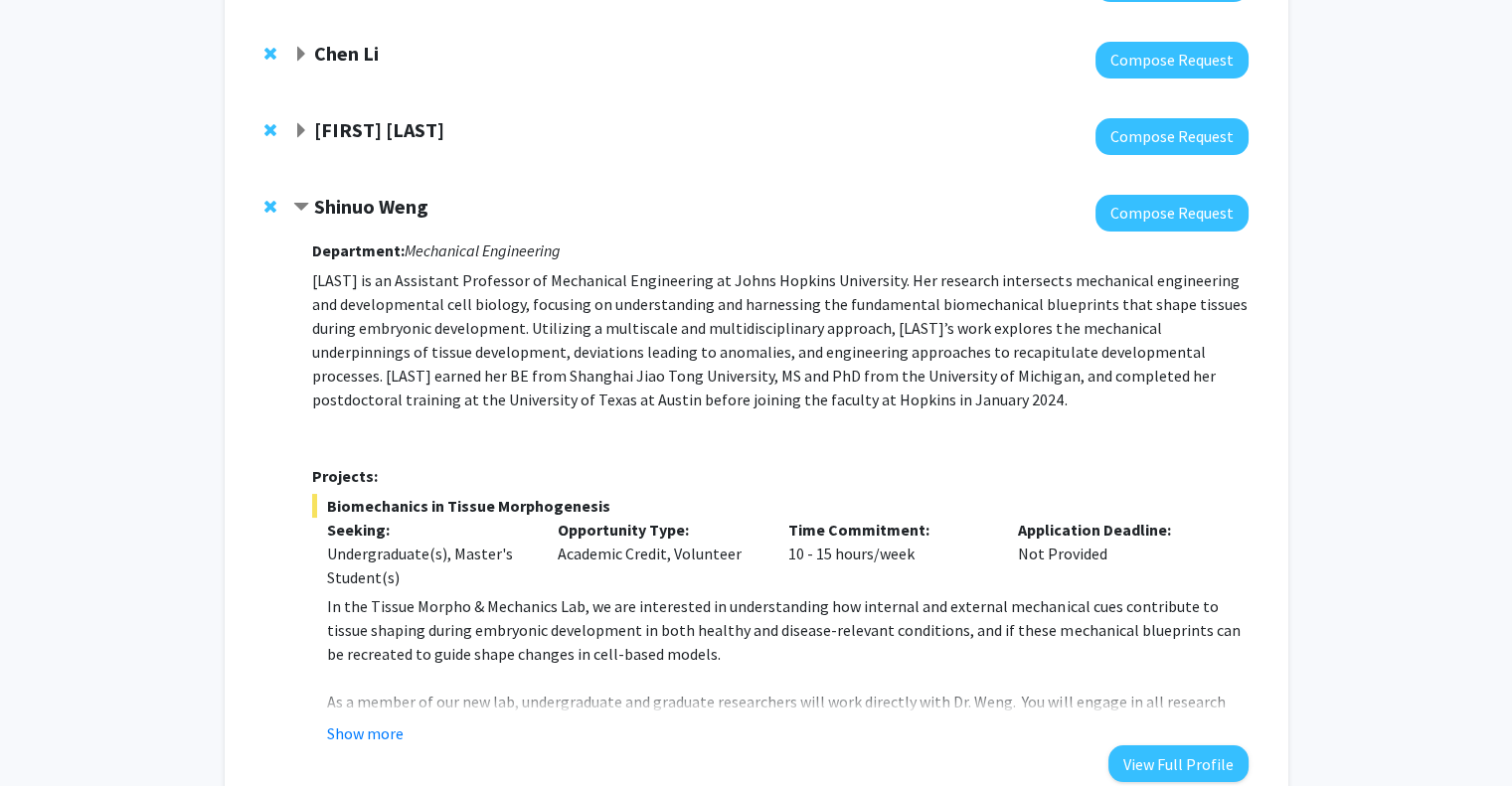click on "Shinuo Weng is an Assistant Professor of Mechanical Engineering at Johns Hopkins University.  Her research intersects mechanical engineering and developmental cell biology, focusing on understanding and harnessing the fundamental biomechanical blueprints that shape tissues during embryonic development.  Utilizing a multiscale and multidisciplinary approach, Weng’s work explores the mechanical underpinnings of tissue development, deviations leading to anomalies, and engineering approaches to recapitulate developmental processes.  Weng earned her BE from Shanghai Jiao Tong University, MS and PhD from the University of Michigan, and completed her postdoctoral training at the University of Texas at Austin before joining the faculty at Hopkins in January 2024." at bounding box center (779, 340) 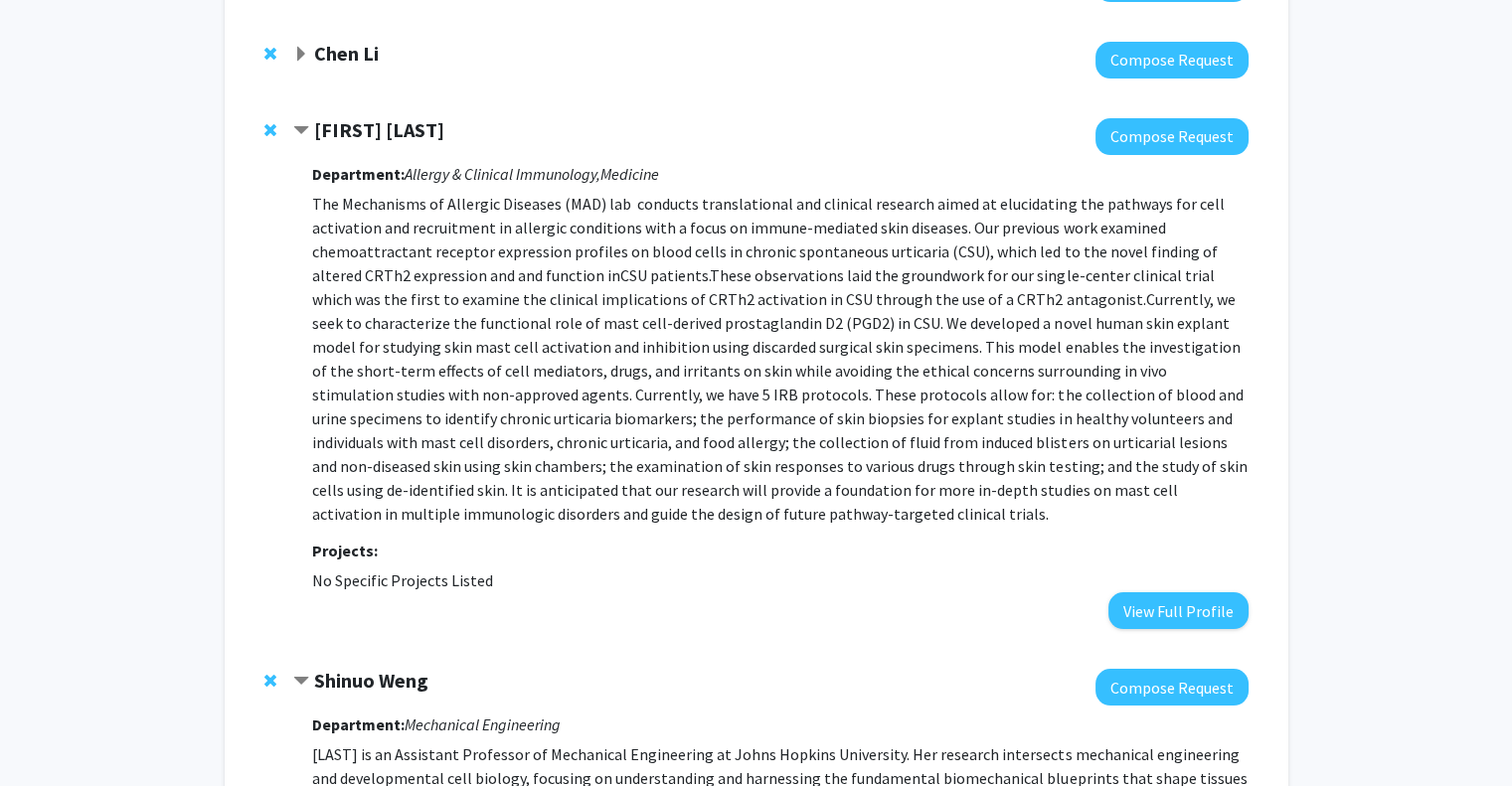 click 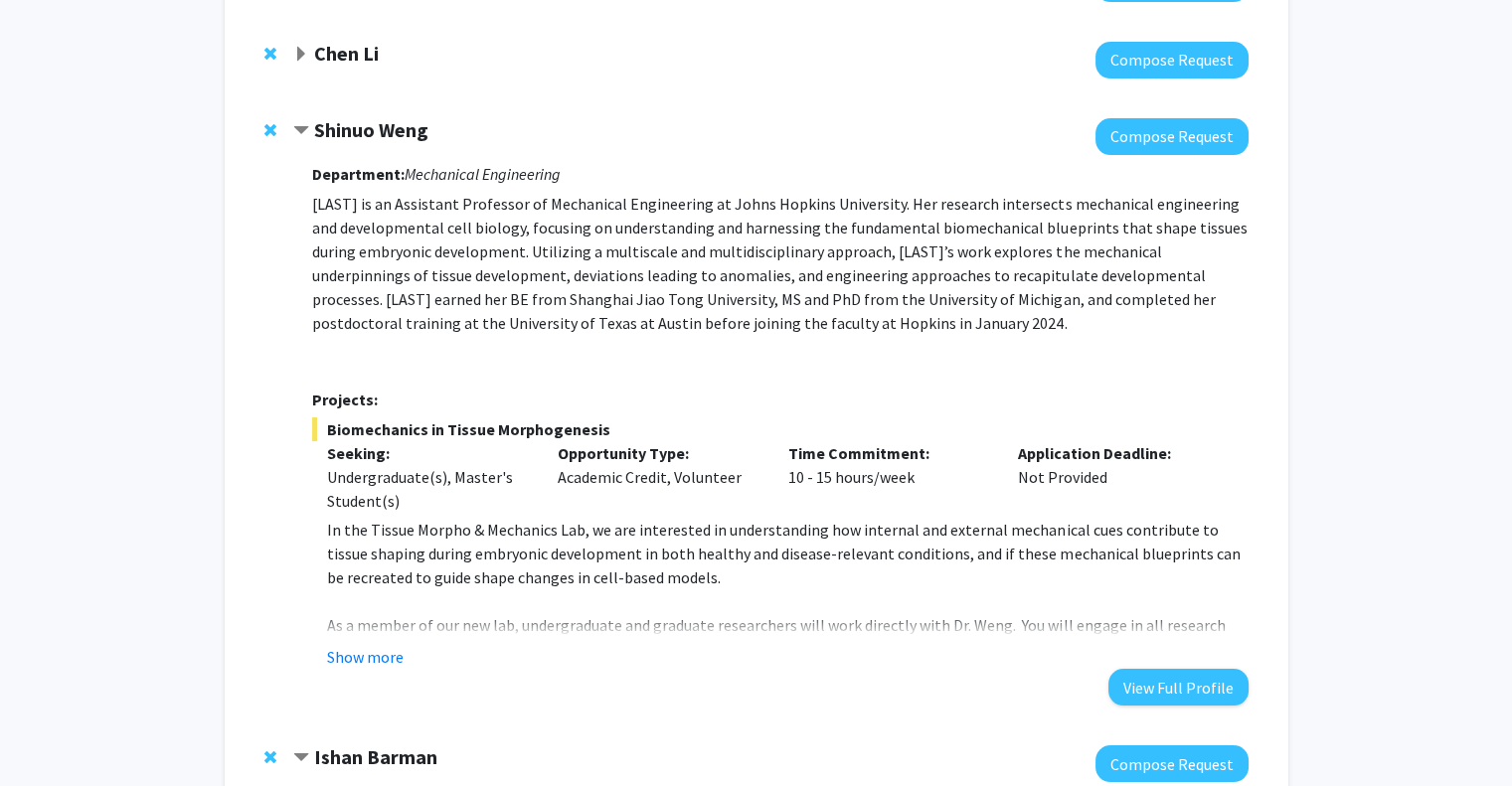 scroll, scrollTop: 76, scrollLeft: 0, axis: vertical 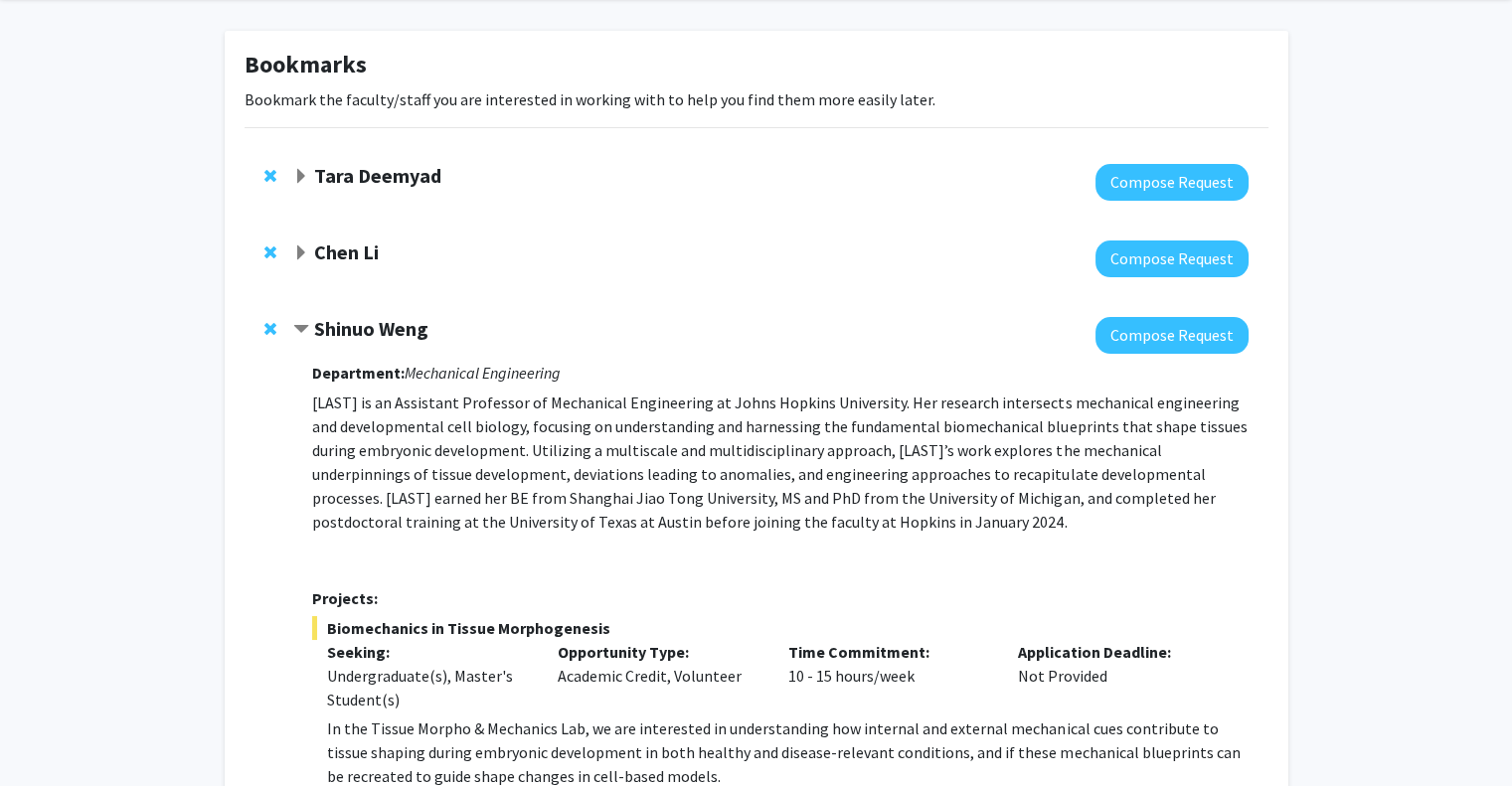 click on "Chen Li" 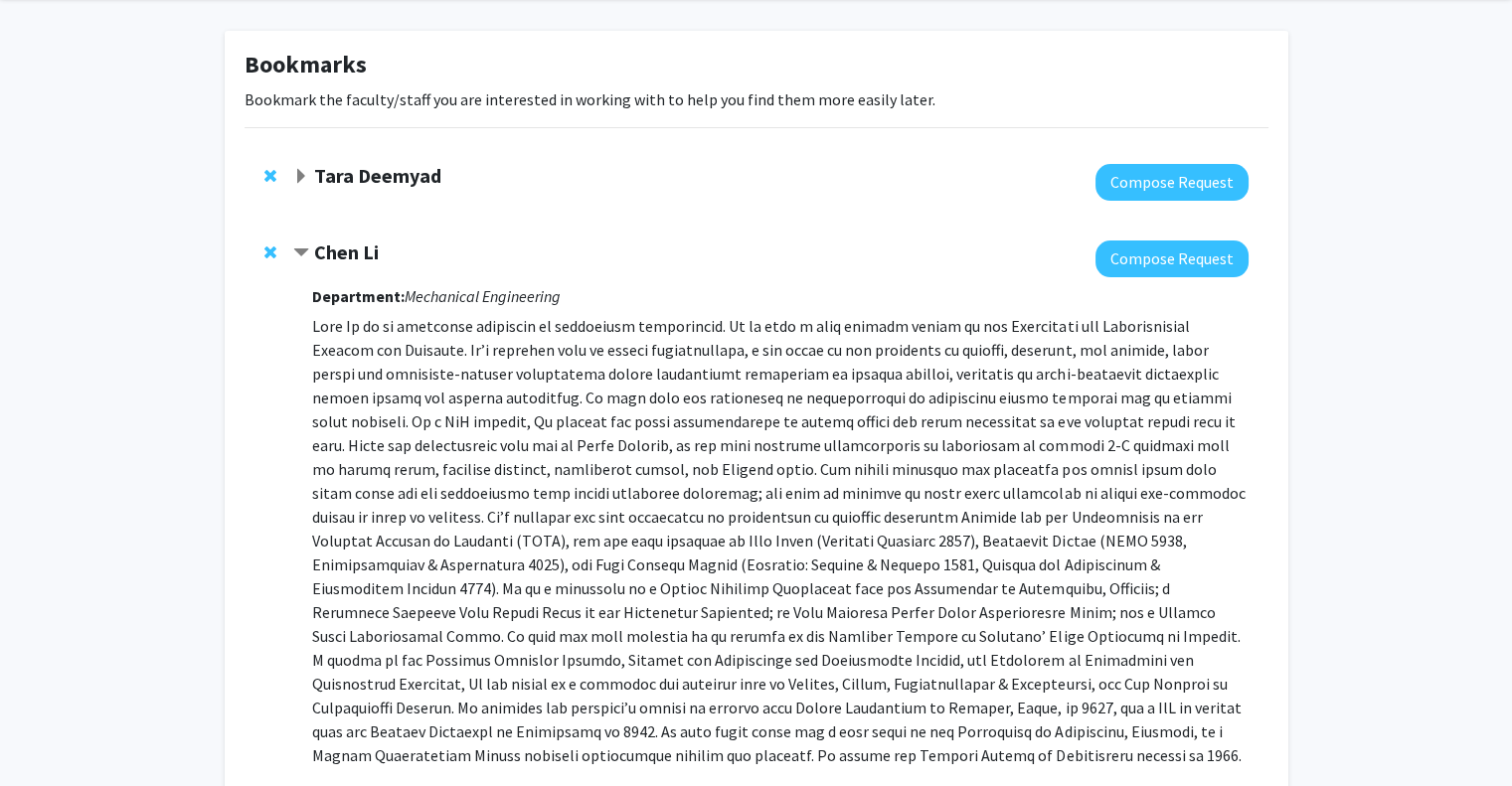 click on "Chen Li" 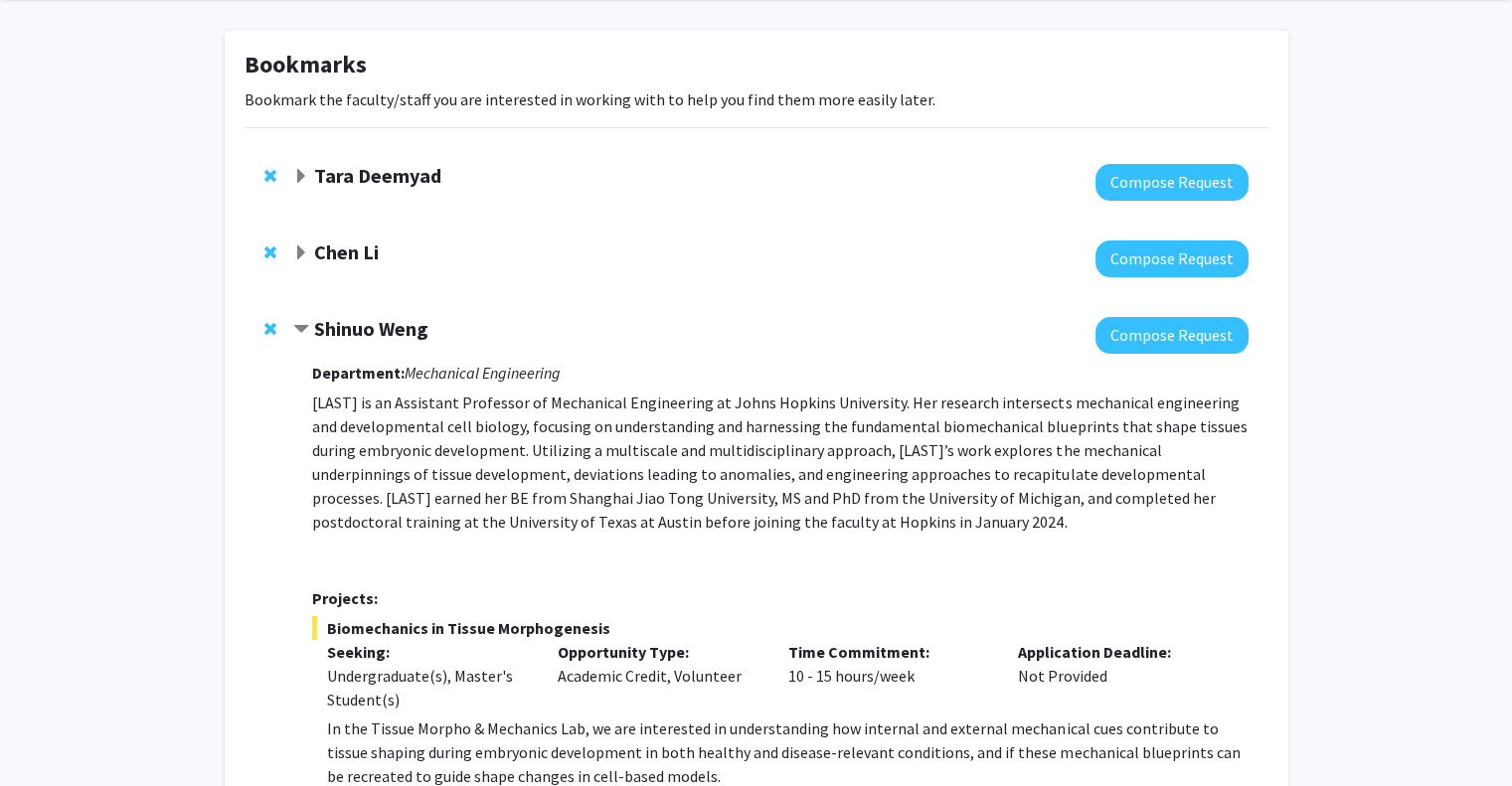 click on "Tara Deemyad" 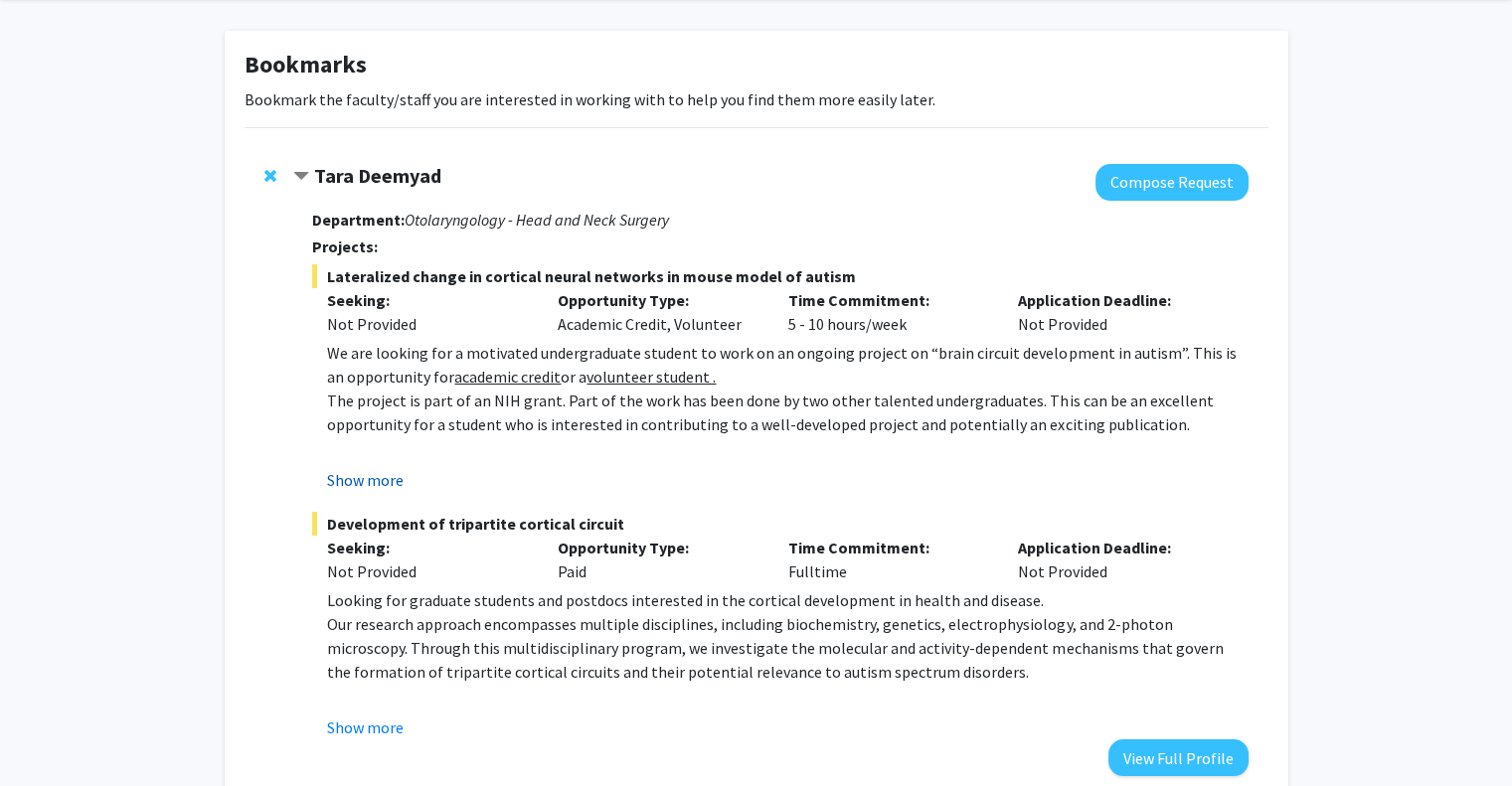 click on "Show more" at bounding box center [365, 480] 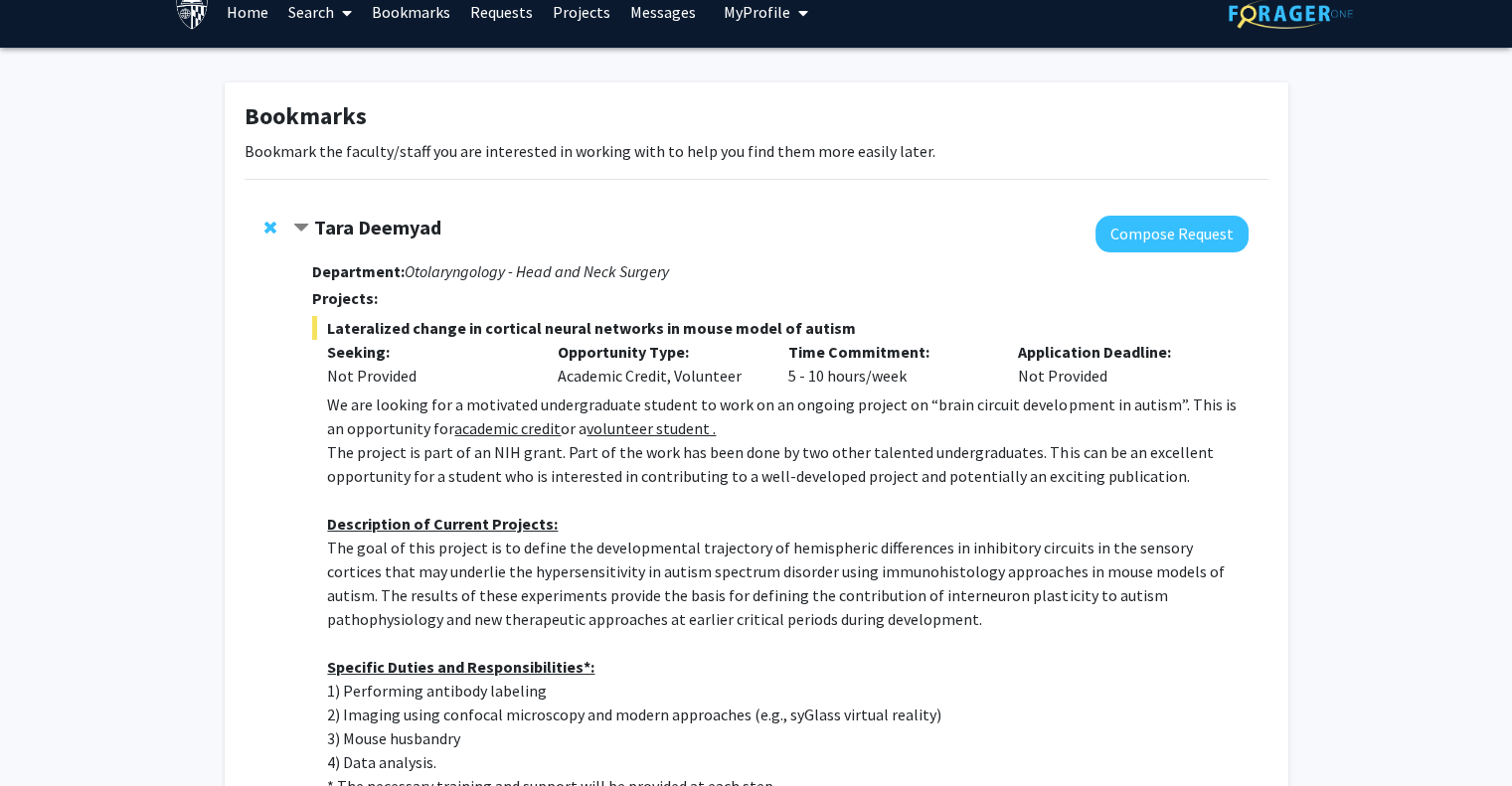 scroll, scrollTop: 0, scrollLeft: 0, axis: both 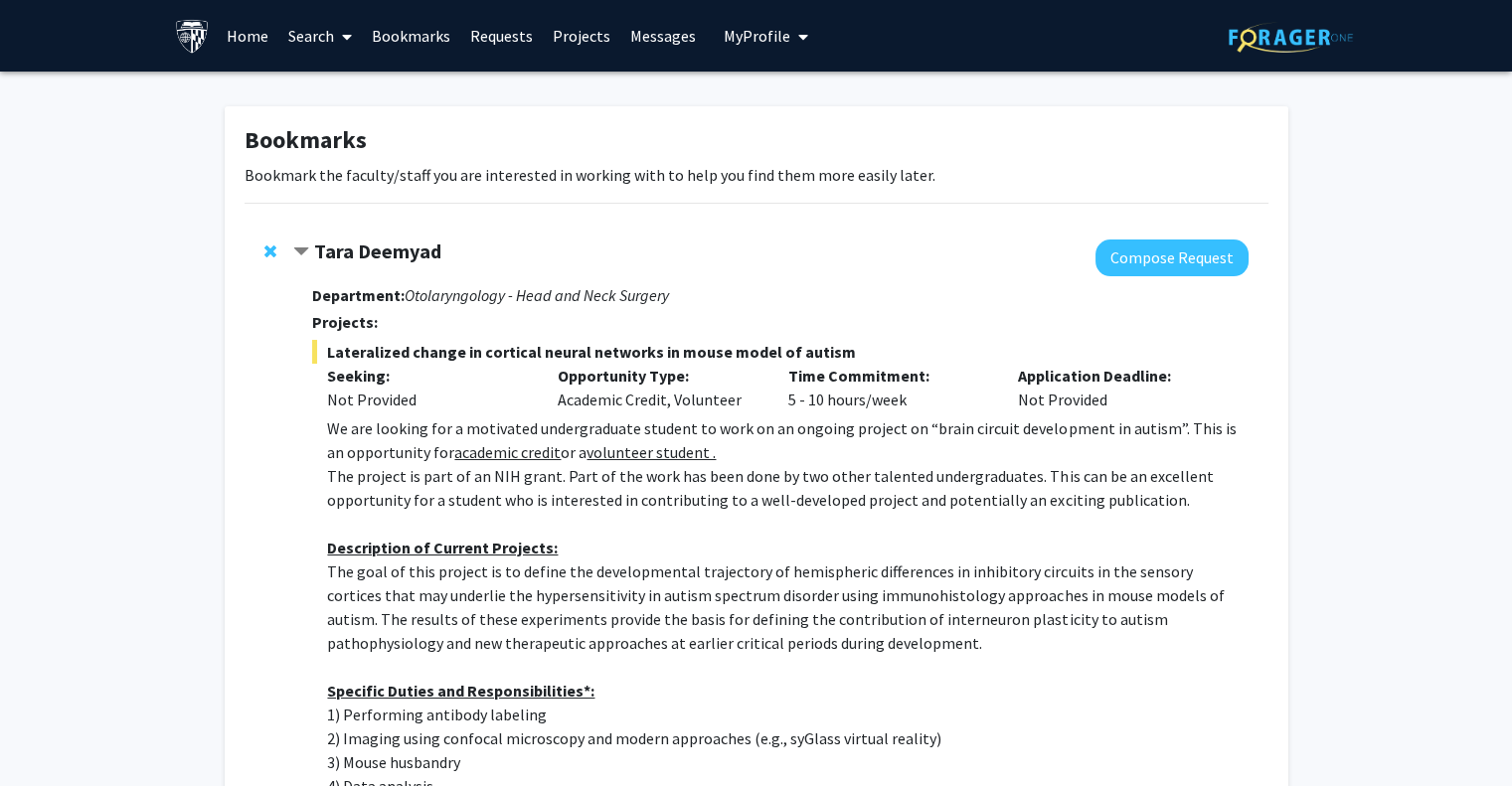 click 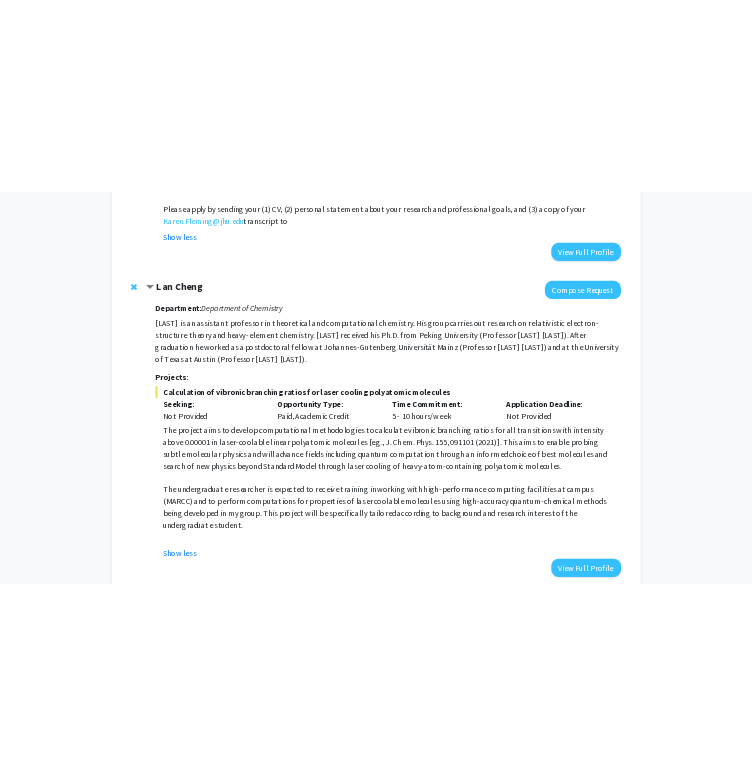 scroll, scrollTop: 3457, scrollLeft: 0, axis: vertical 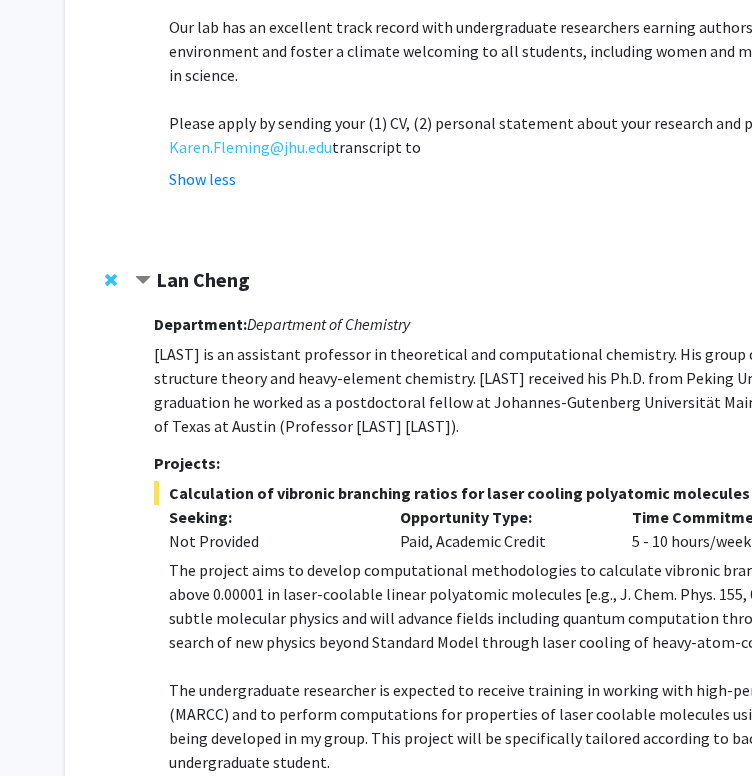 click on "Department:  Department of Biology,    Department of Biophysics  Karen Fleming is a Professor of Biophysics in the TC Jenkins Dept. of Biophysics at Johns Hopkins University. Dr. Fleming’s lab works in discovery to fill the scientific pipeline. Her research is motivated by the power that a deep understanding of the physics/biology intersection can bring to disease, evolution and biological design. In addition to her scientific accomplishments, Dr. Fleming has been awarded grants, runs workshops and gives seminars on overcoming bias and barriers to women in STEM, efforts that were recognized by an award from the Johns Hopkins Diversity Leadership Council in 2015. Projects:  Hydration across genomes  Seeking: Undergraduate(s), Master's Student(s) Opportunity Type:  Academic Credit  Time Commitment:  10 - 15 hours/week  Application Deadline:  Not Provided  Please apply by sending your (1) CV, (2) personal statement about your research and professional goals, and (3) a copy of your transcript to  Show less" at bounding box center (624, -257) 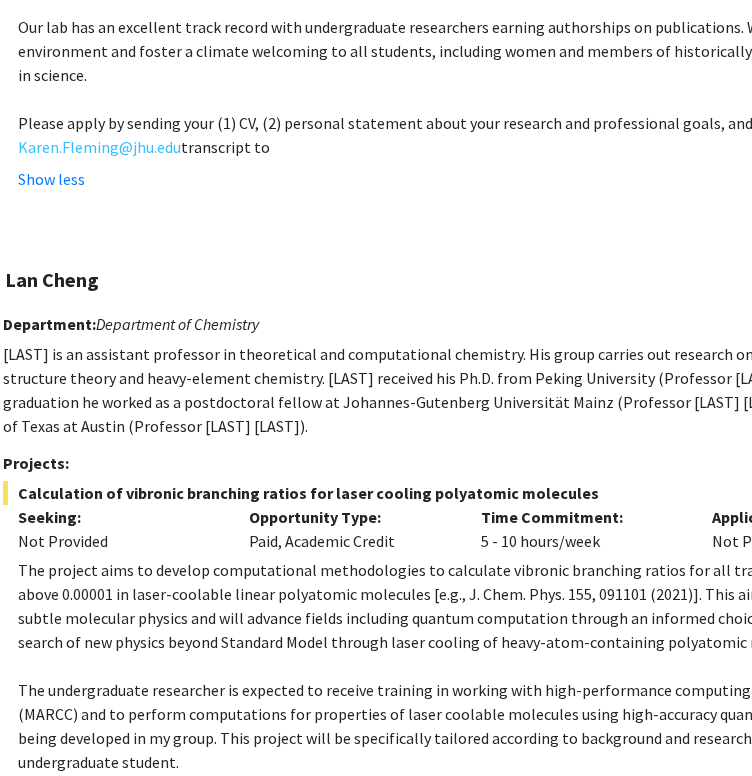 drag, startPoint x: 547, startPoint y: 212, endPoint x: 714, endPoint y: 213, distance: 167.00299 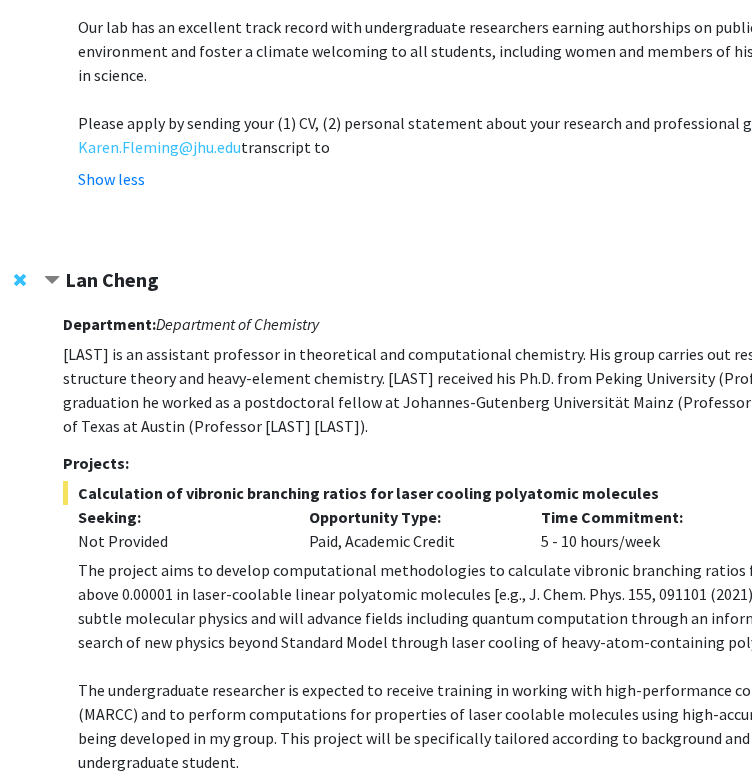 drag, startPoint x: 510, startPoint y: 308, endPoint x: 392, endPoint y: 313, distance: 118.10589 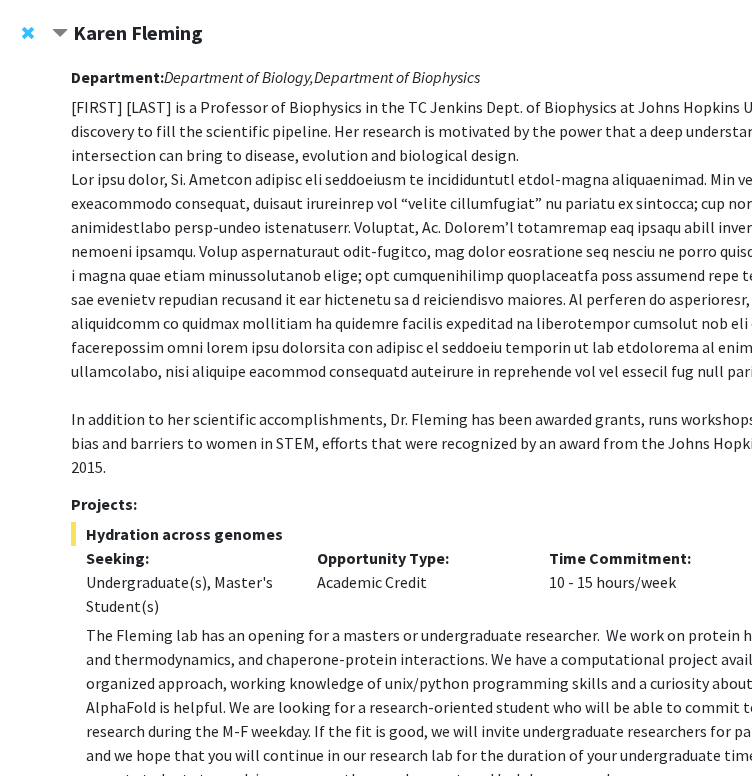 scroll, scrollTop: 2257, scrollLeft: 83, axis: both 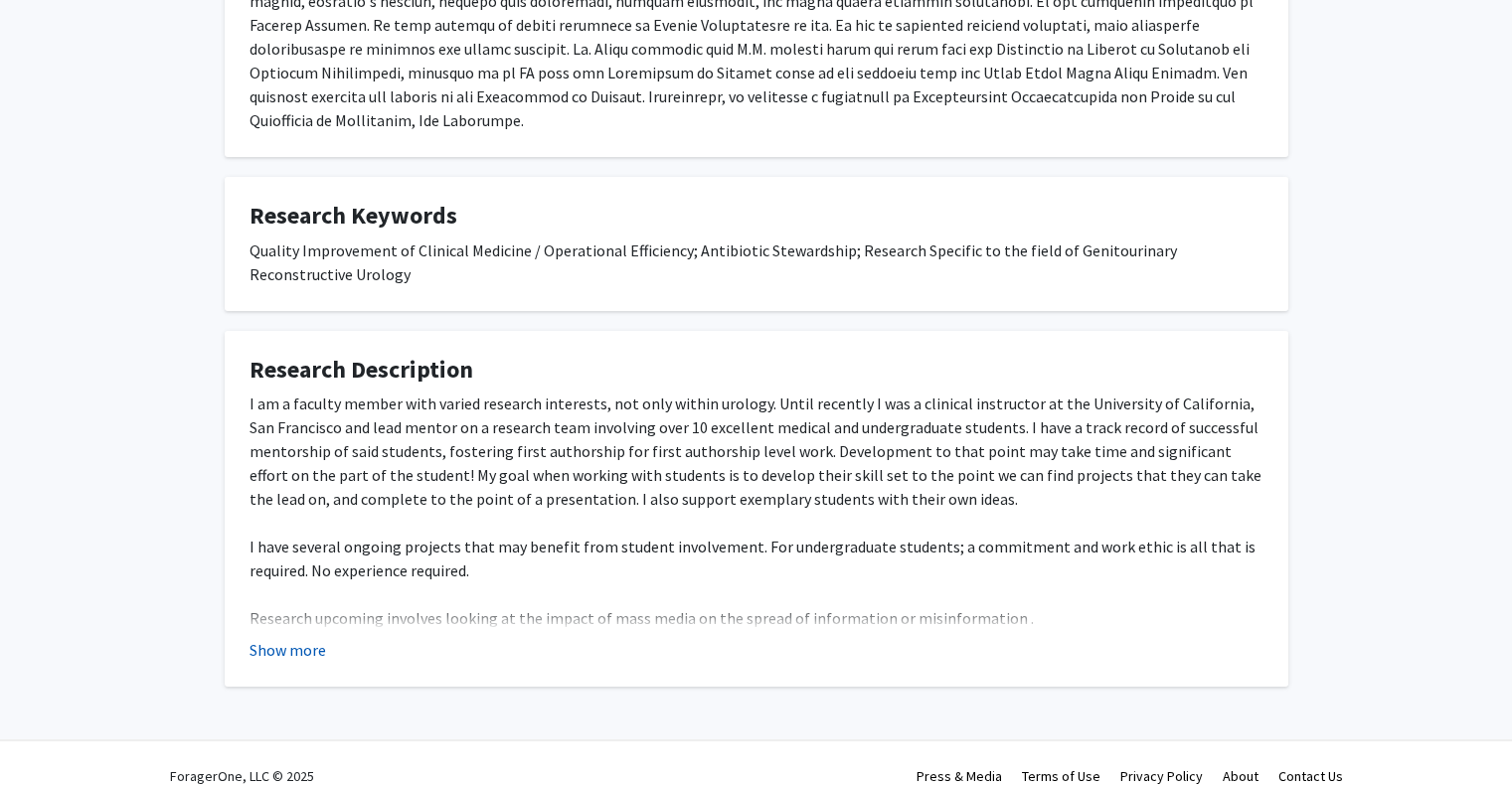 click on "Show more" 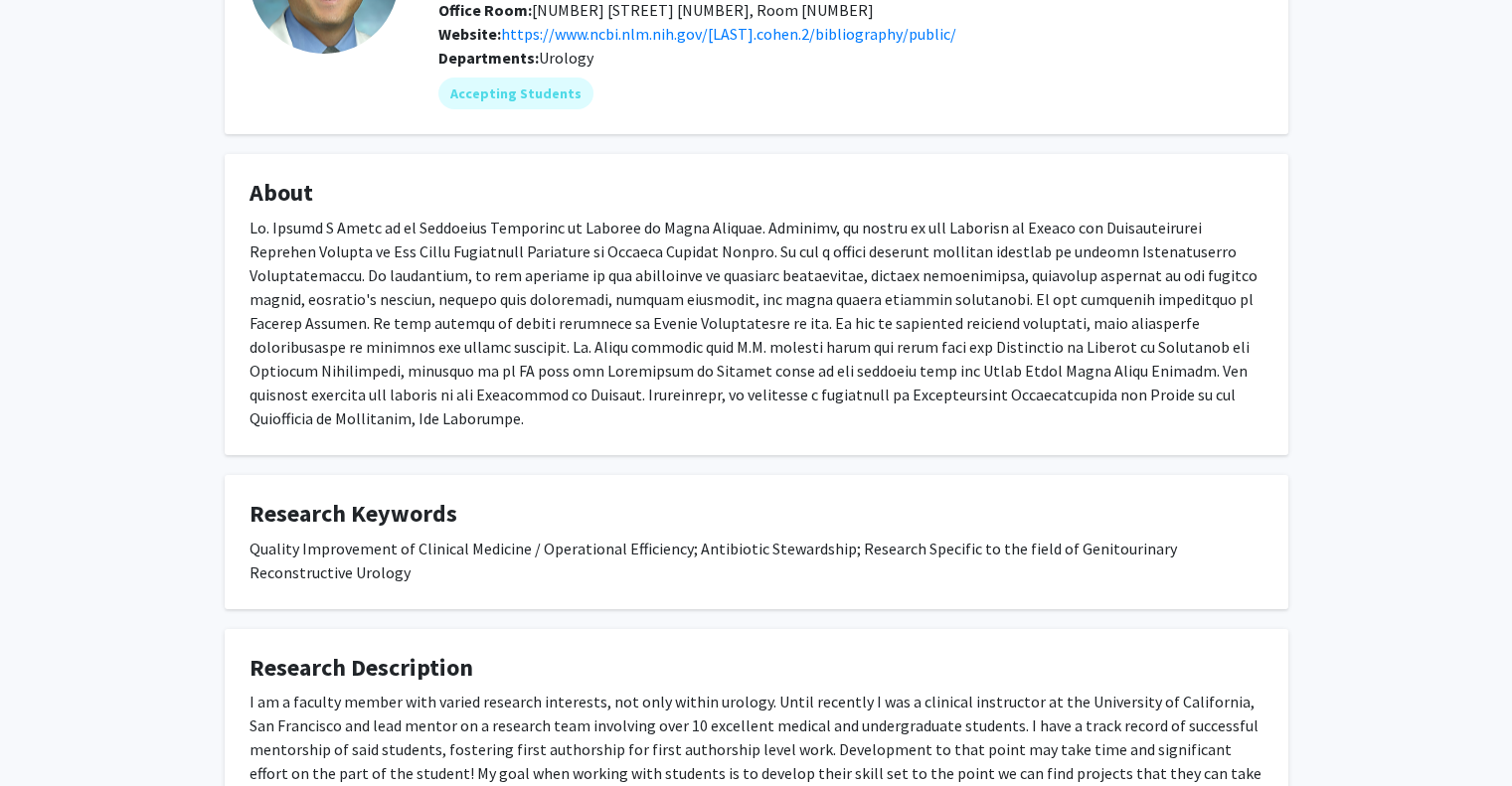 scroll, scrollTop: 0, scrollLeft: 0, axis: both 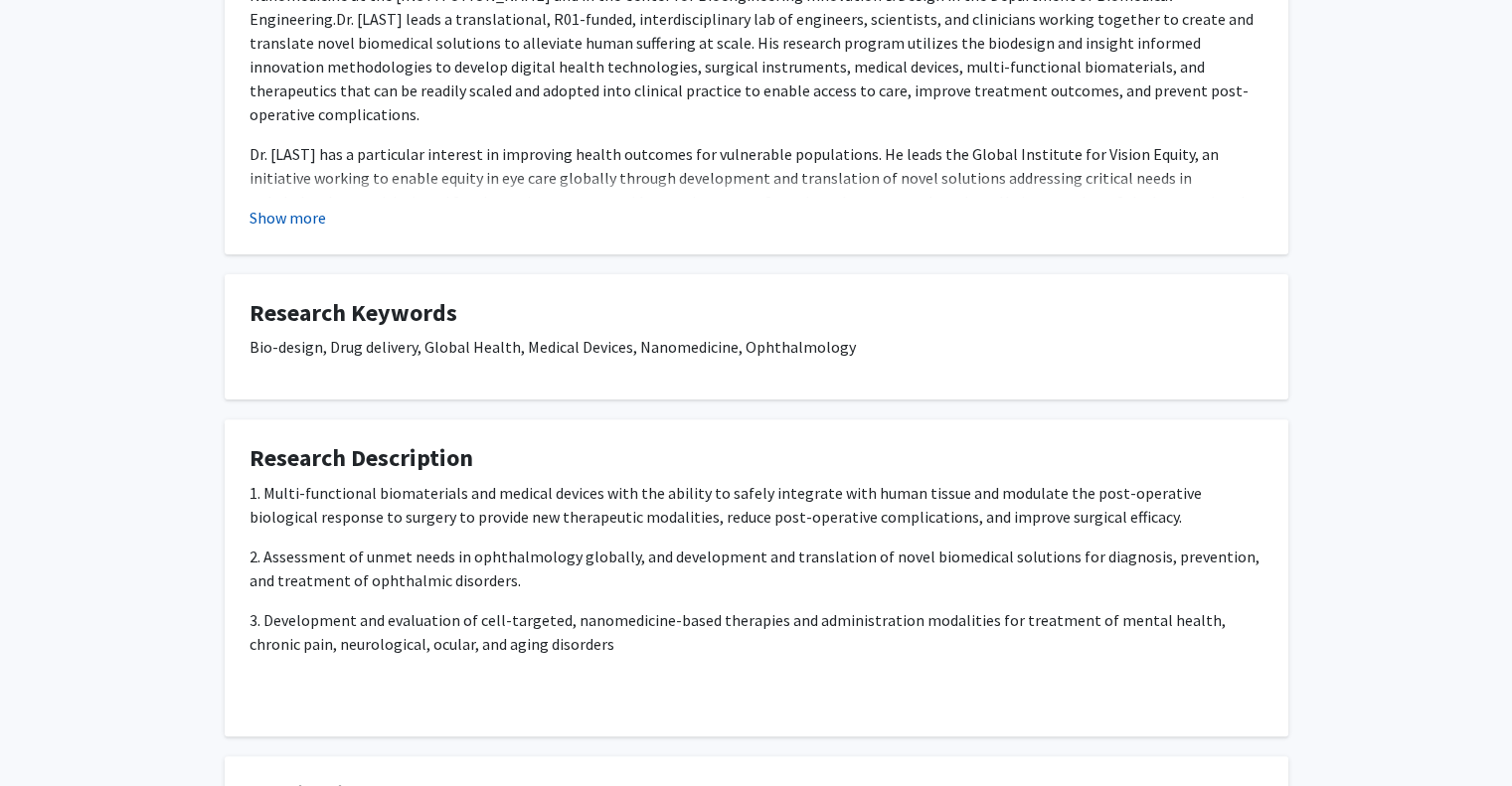 click on "Show more" 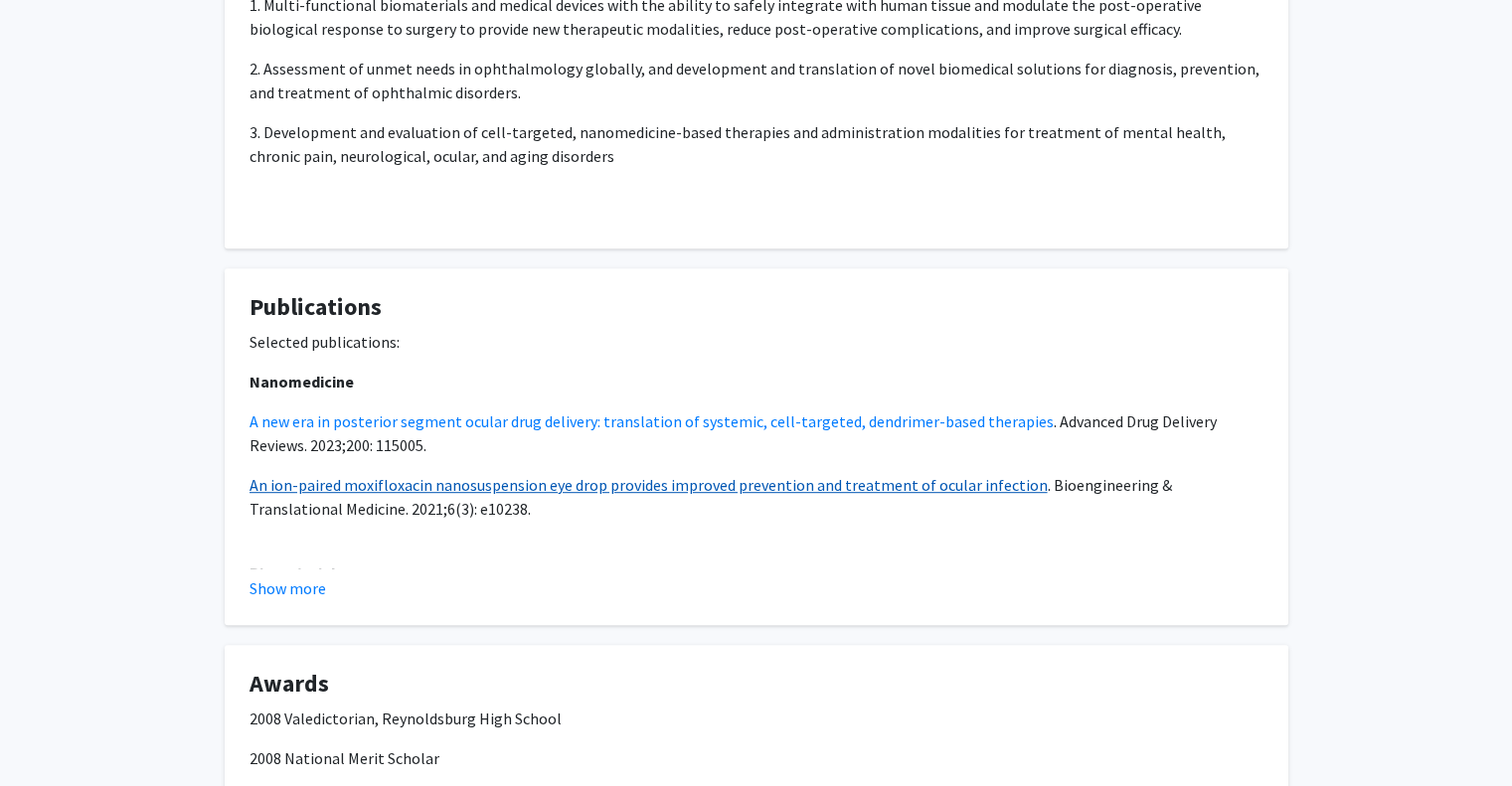 scroll, scrollTop: 2524, scrollLeft: 0, axis: vertical 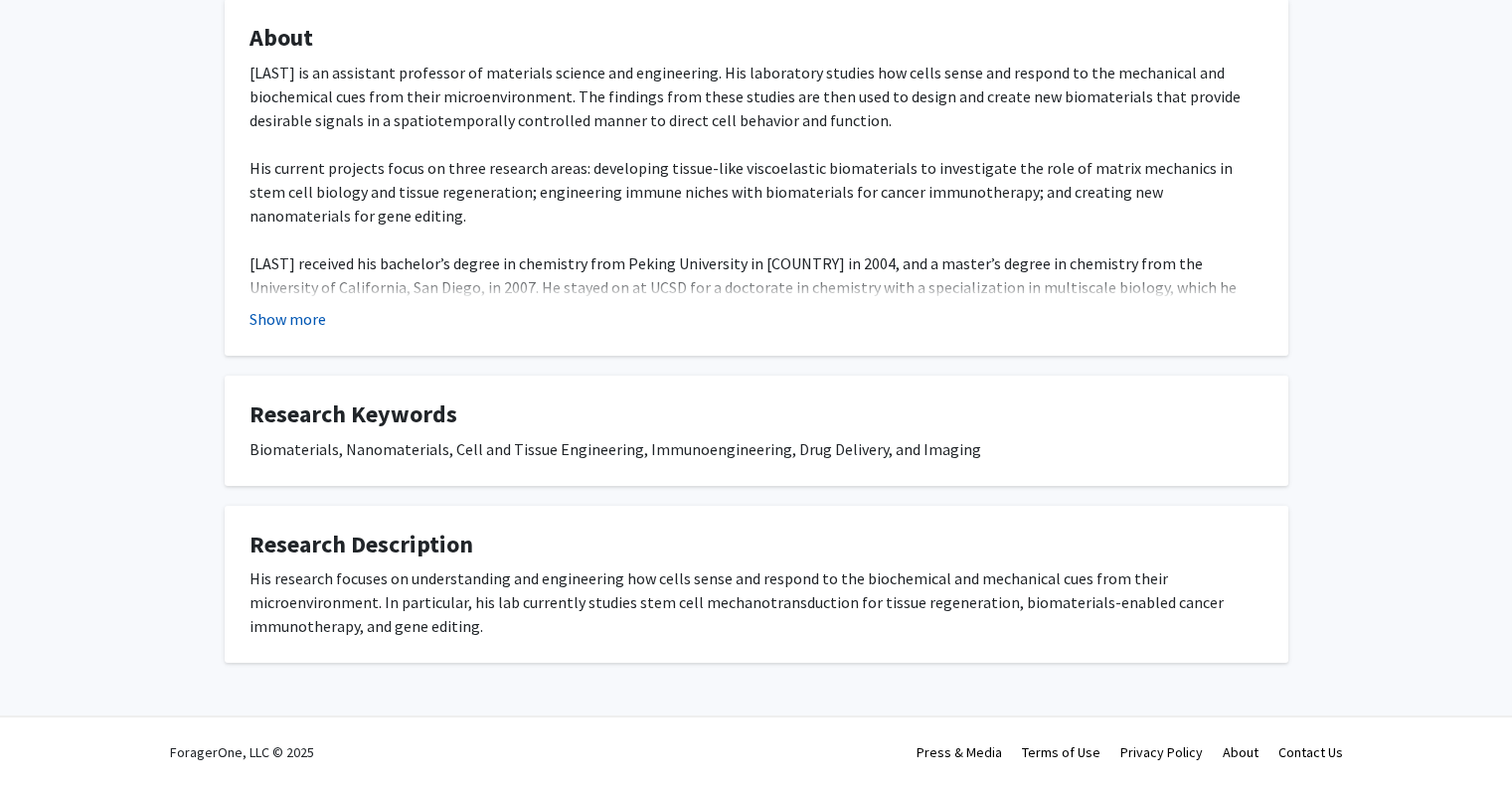 click on "Show more" 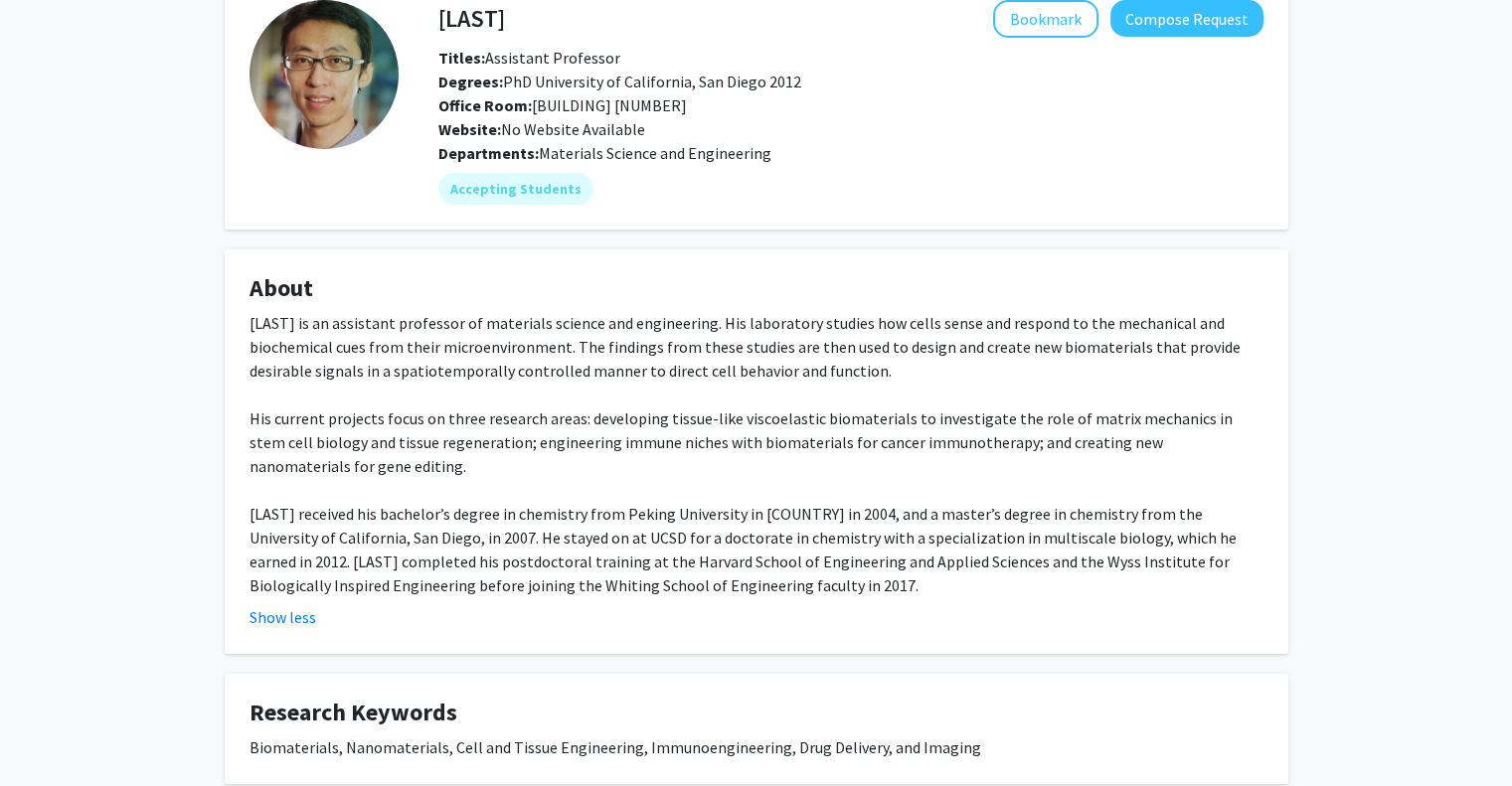 scroll, scrollTop: 0, scrollLeft: 0, axis: both 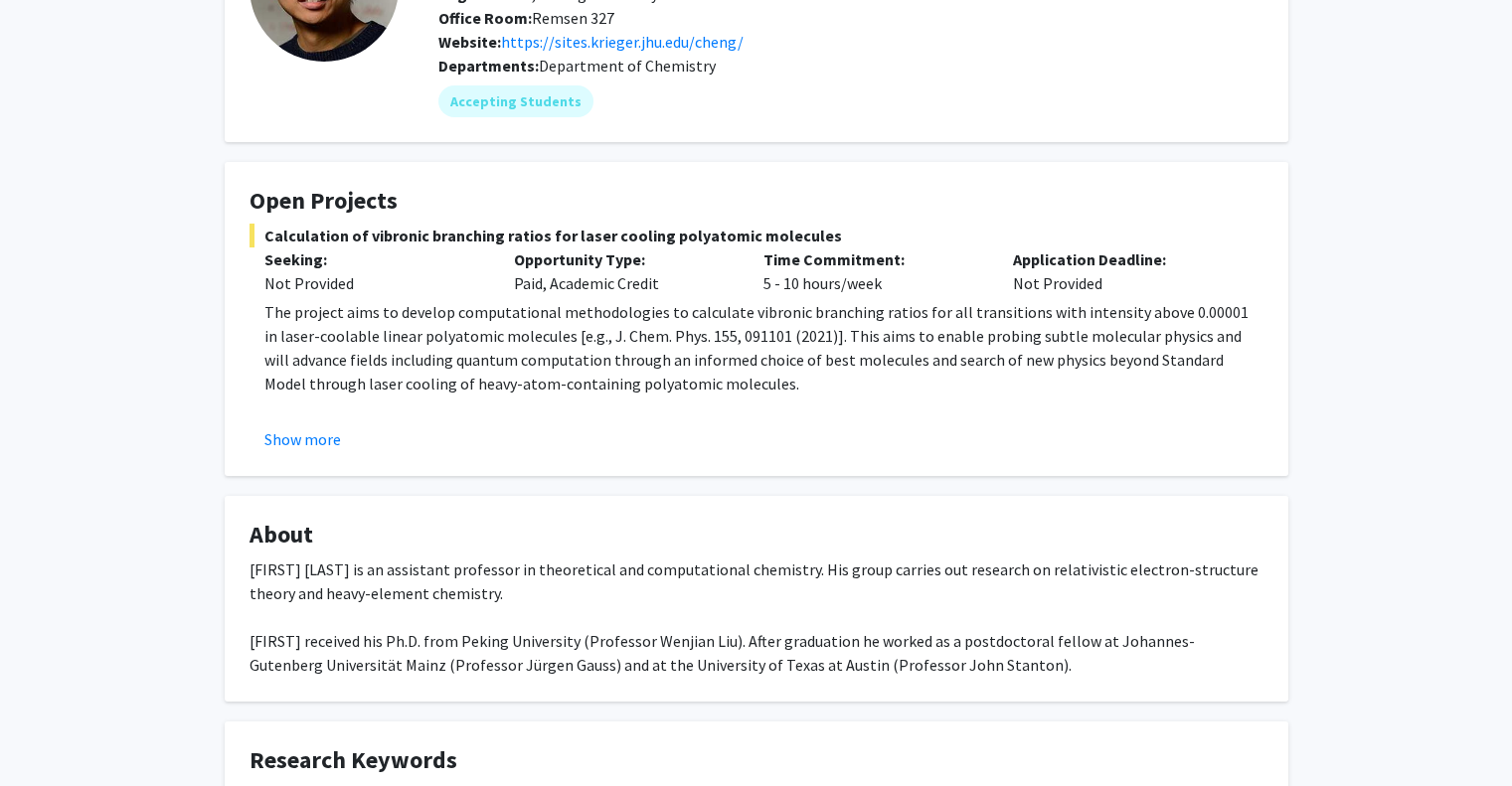 click on "The project aims  to develop computational methodologies to calculate vibronic branching ratios for all transitions with intensity above 0.00001 in laser-coolable linear polyatomic molecules [e.g., J. Chem. Phys. 155, 091101 (2021)]. This aims to enable probing subtle molecular physics and will advance fields including  quantum computation through an informed choice of best molecules and search of new physics beyond Standard Model through laser cooling of heavy-atom-containing polyatomic molecules. The undergraduate researcher is expected to receive training in working with high-performance computing facilities at campus (MARCC) and to perform computations for properties of laser coolable molecules using high-accuracy quantum-chemical methods being developed in my group.  This project will be specifically tailored according to background and research interest of the undergraduate student.  Show more" 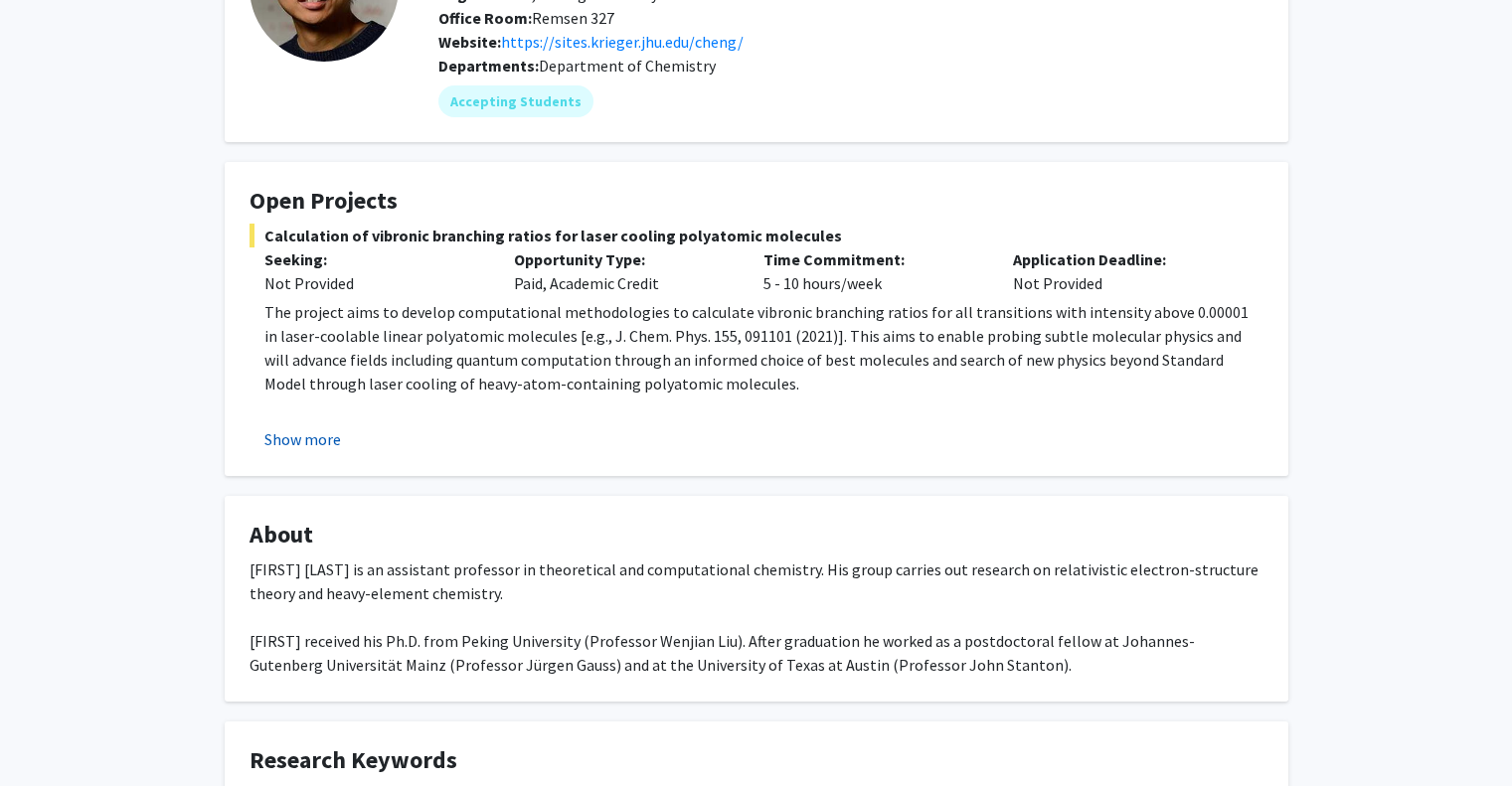 click on "Show more" 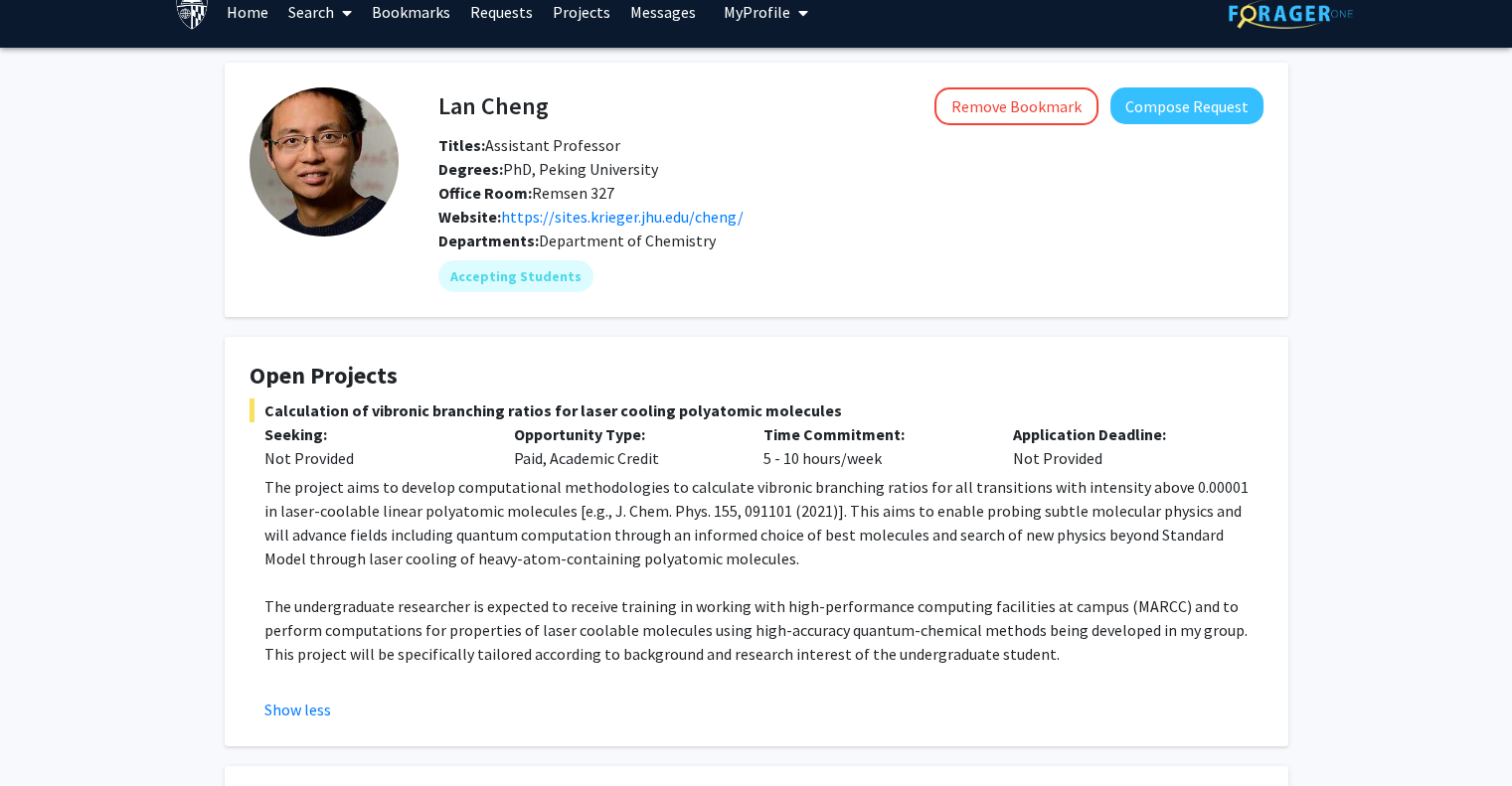 scroll, scrollTop: 0, scrollLeft: 0, axis: both 